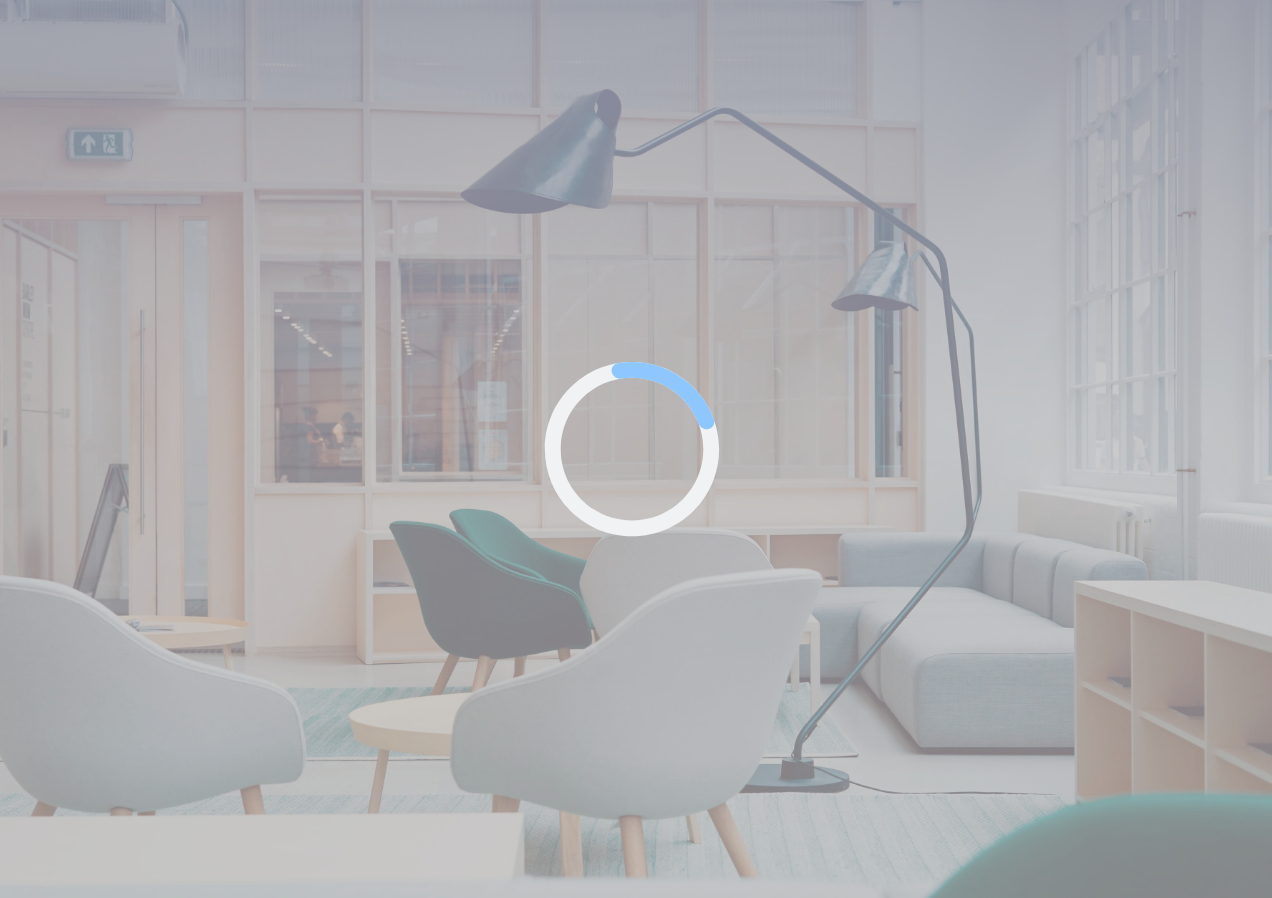 scroll, scrollTop: 0, scrollLeft: 0, axis: both 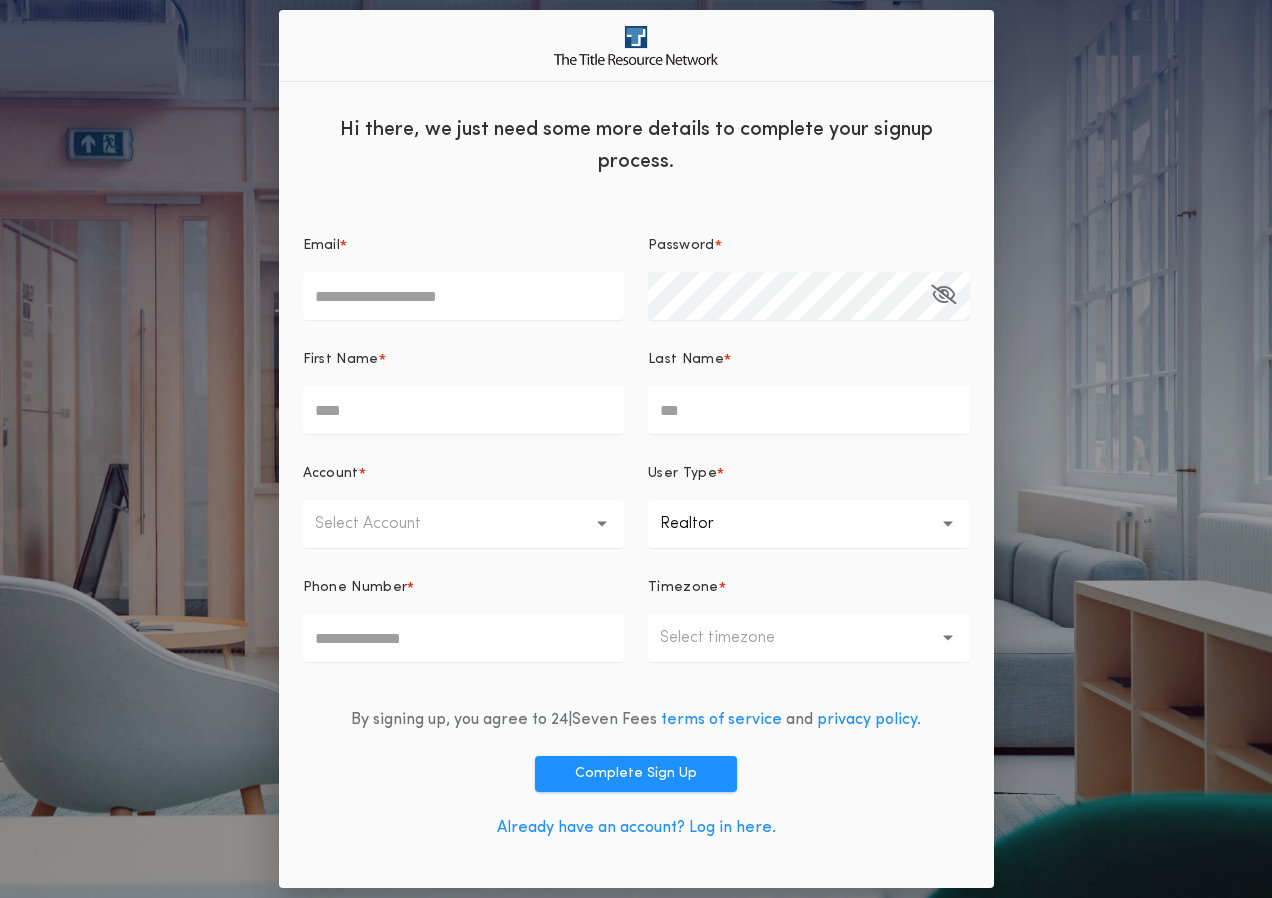 click on "Already have an account? Log in here." at bounding box center [636, 828] 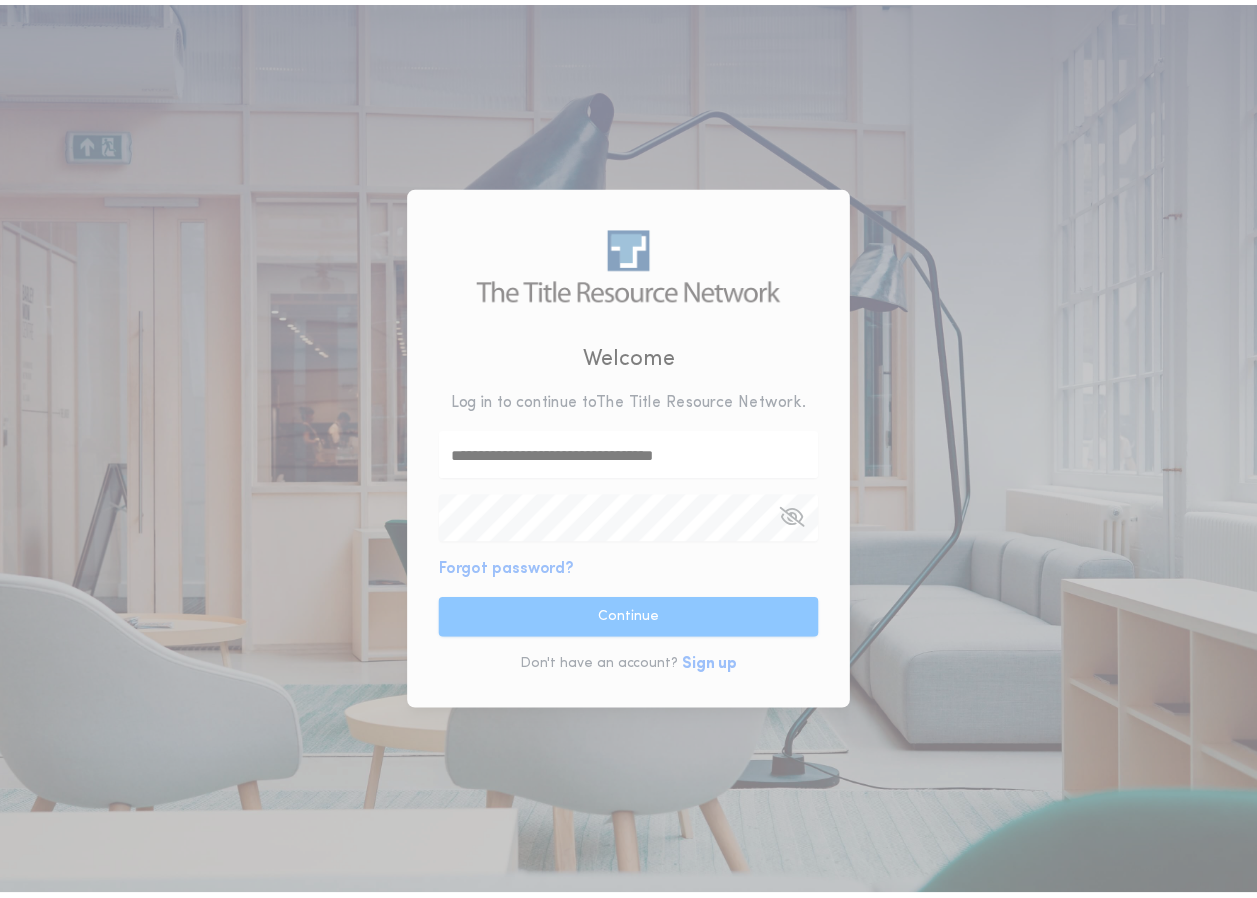 scroll, scrollTop: 0, scrollLeft: 0, axis: both 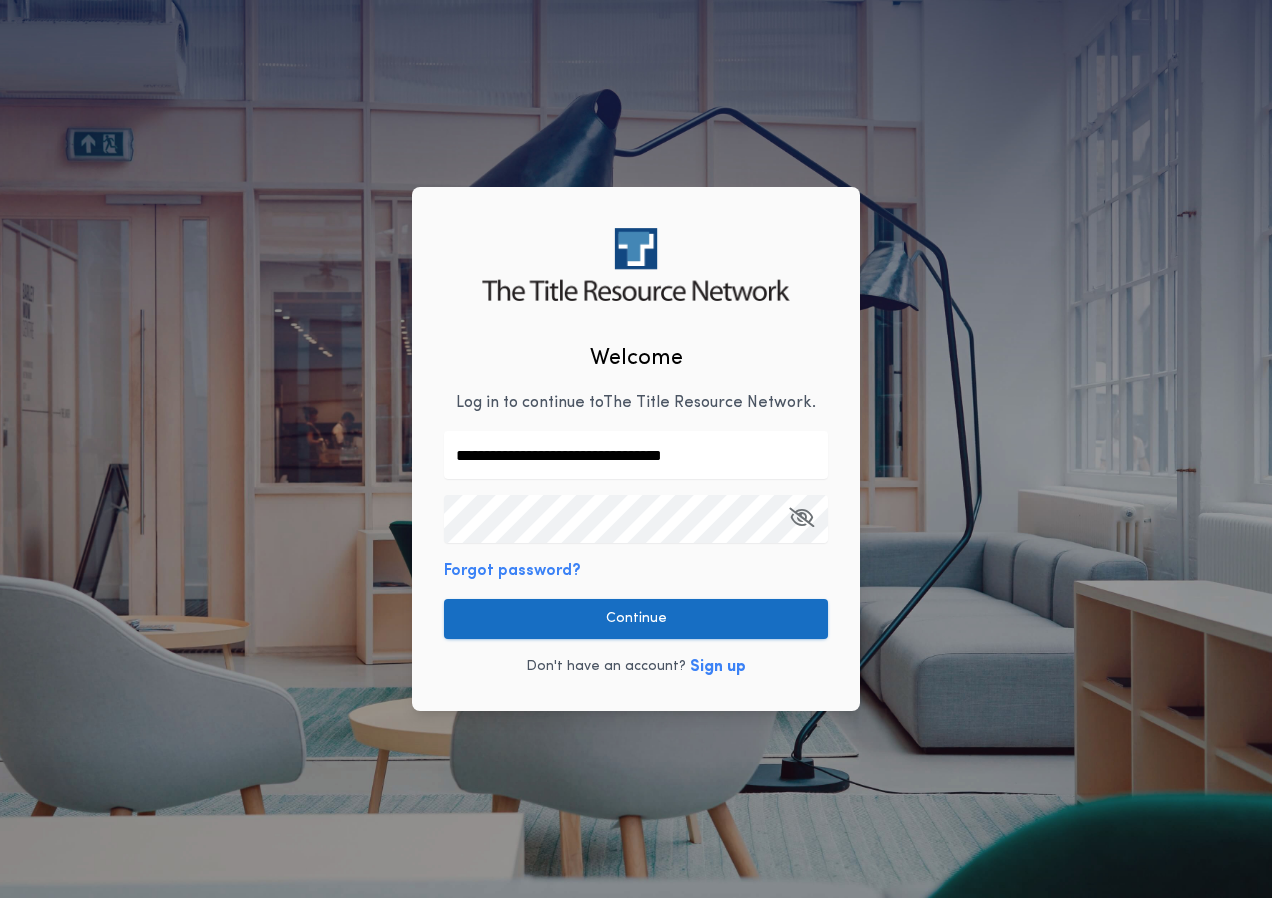click on "Continue" at bounding box center (636, 619) 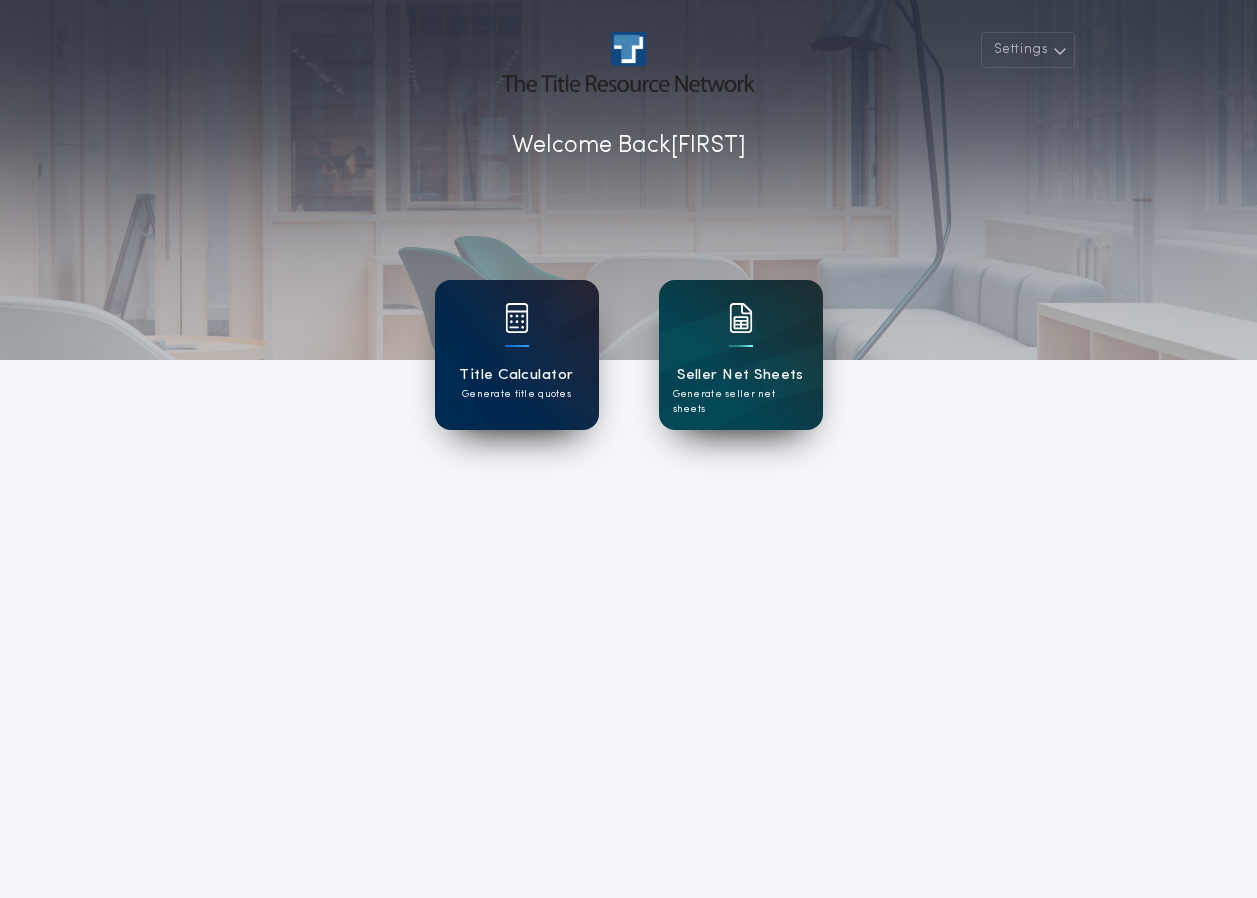 click on "Title Calculator Generate title quotes" at bounding box center (517, 355) 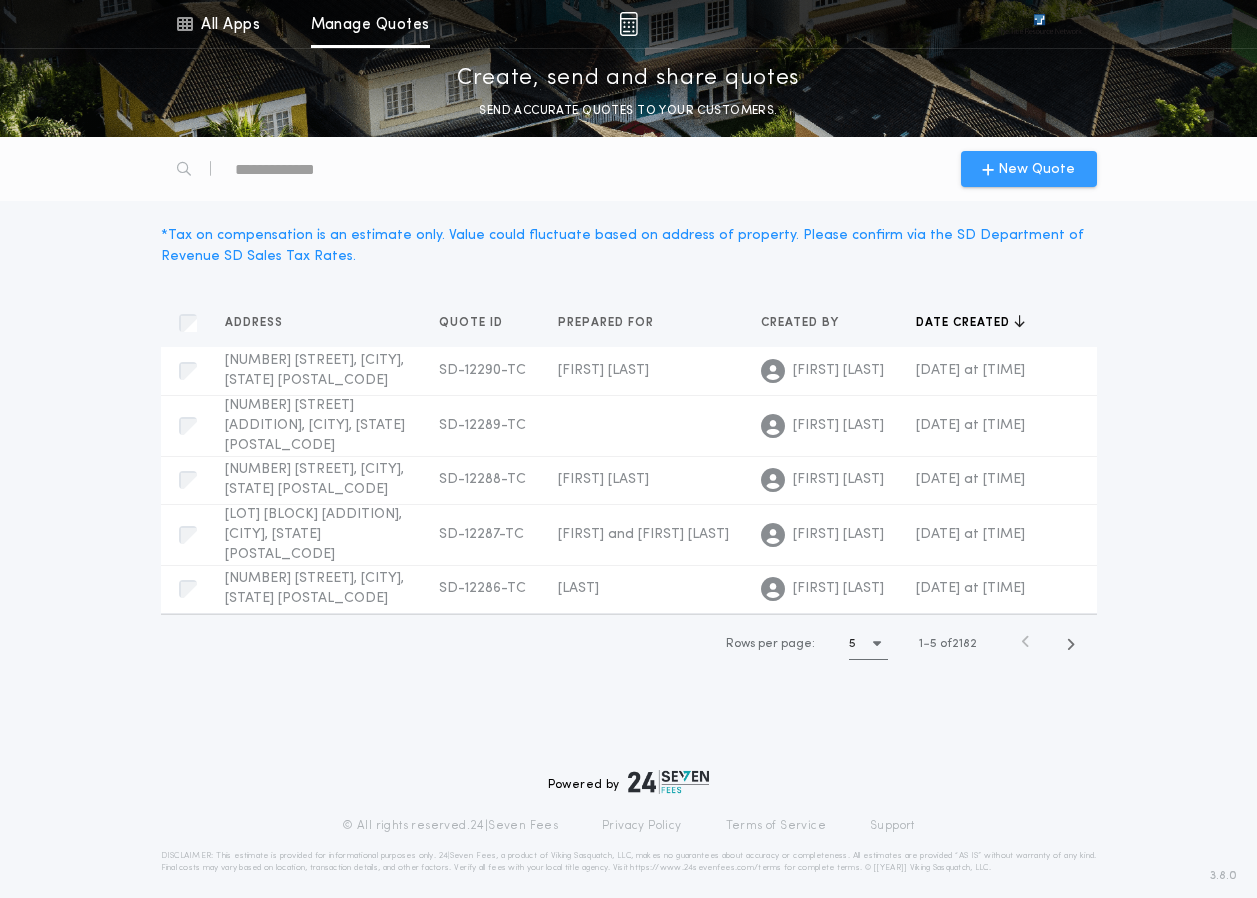 click on "New Quote" at bounding box center [1036, 169] 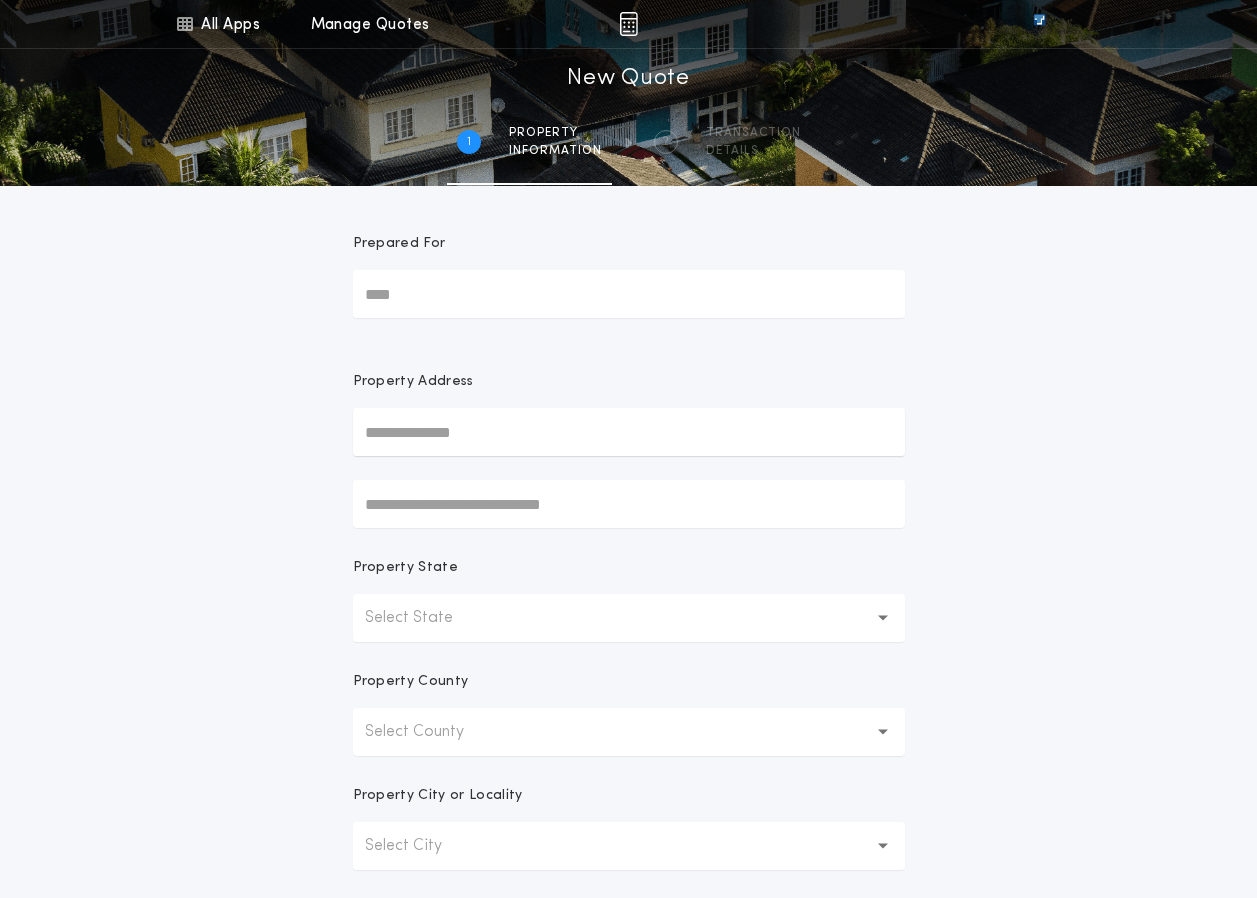 click on "Prepared For" at bounding box center [629, 294] 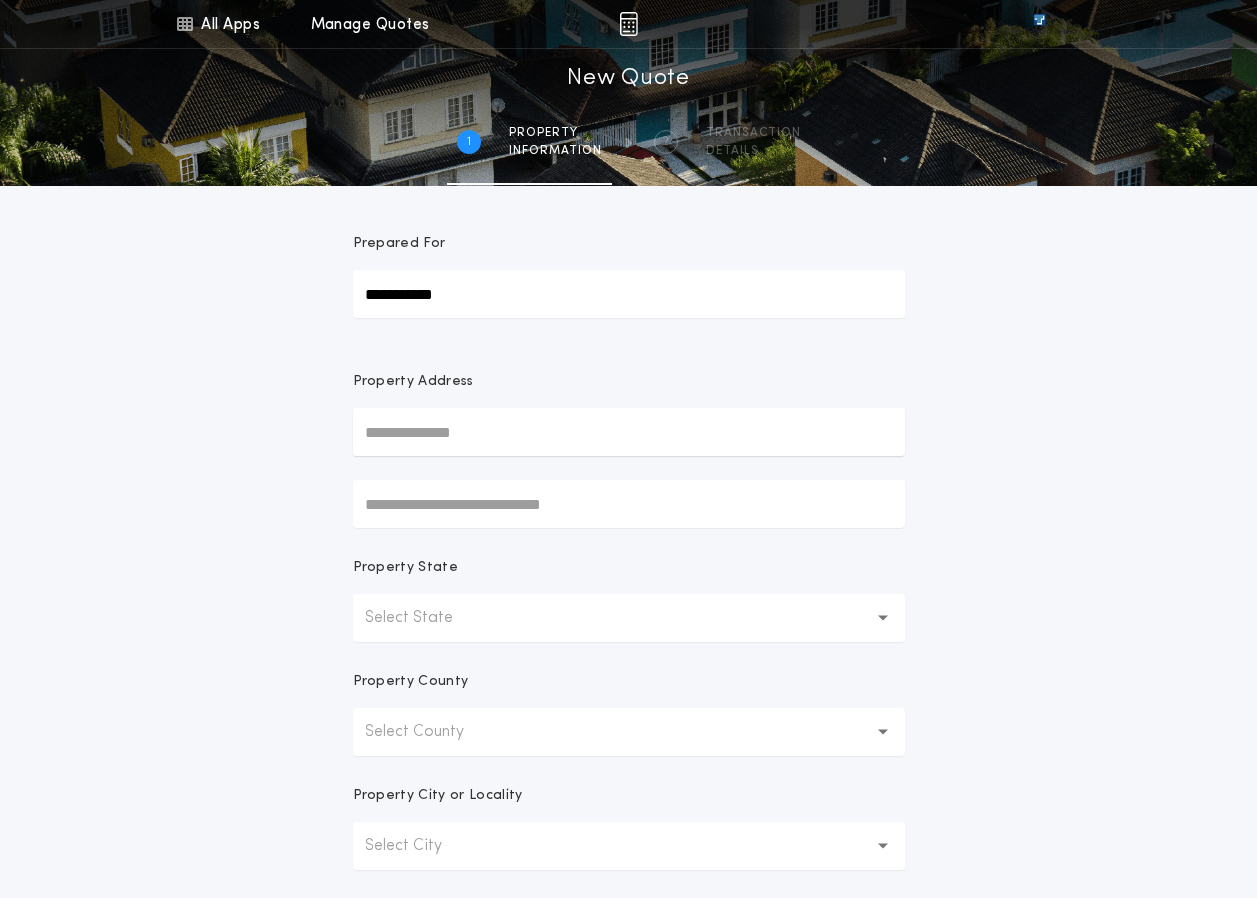 type on "**********" 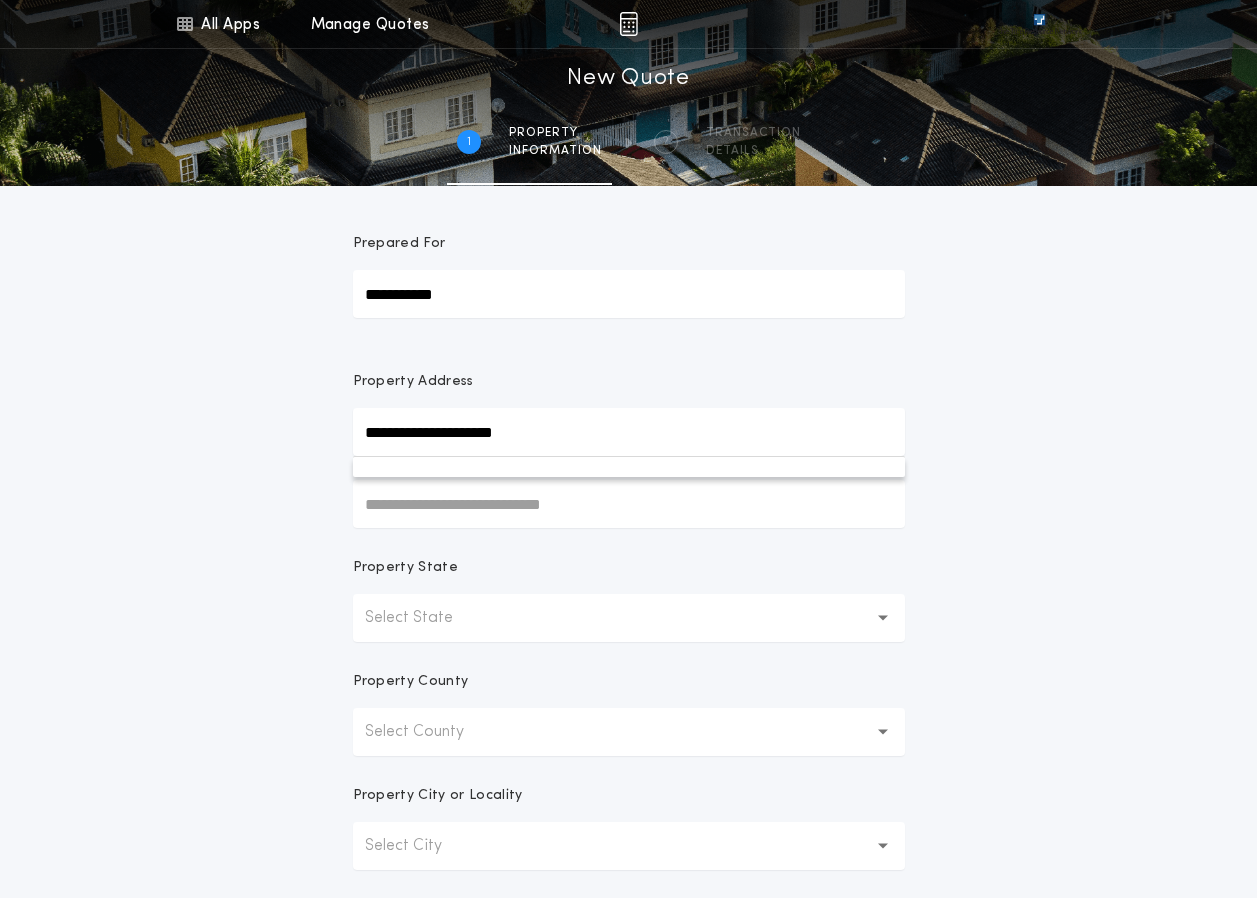 type on "**********" 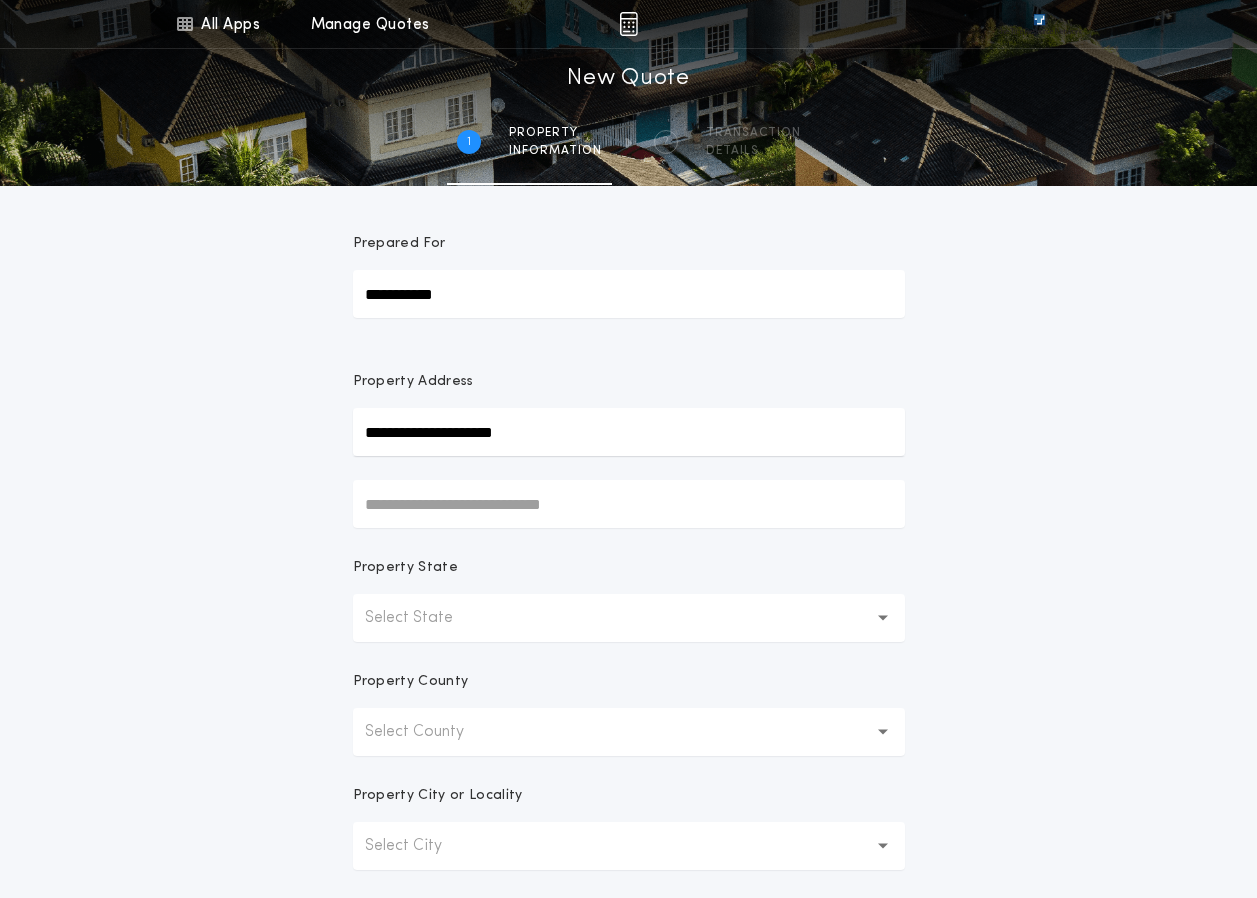 click at bounding box center (629, 504) 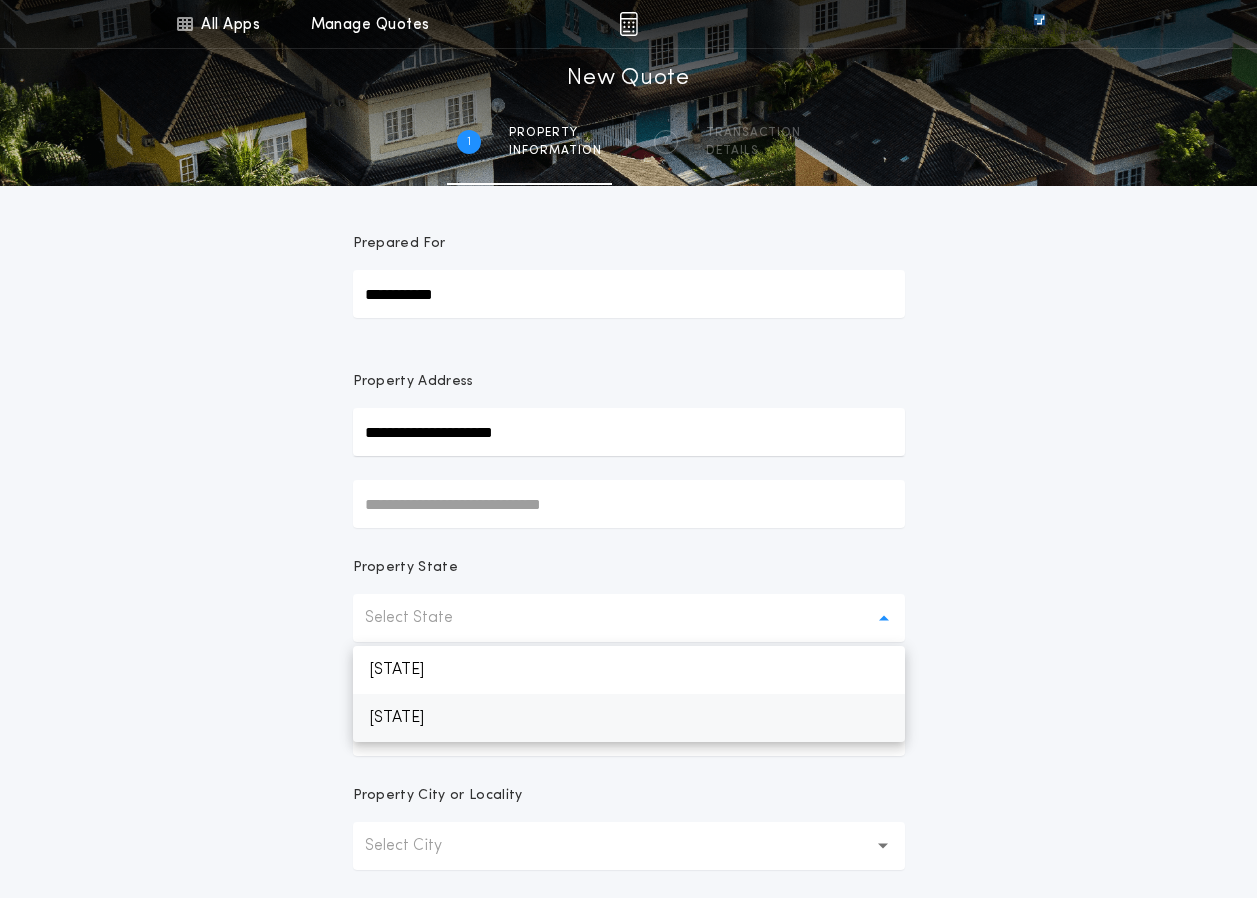 click on "[STATE]" at bounding box center (629, 718) 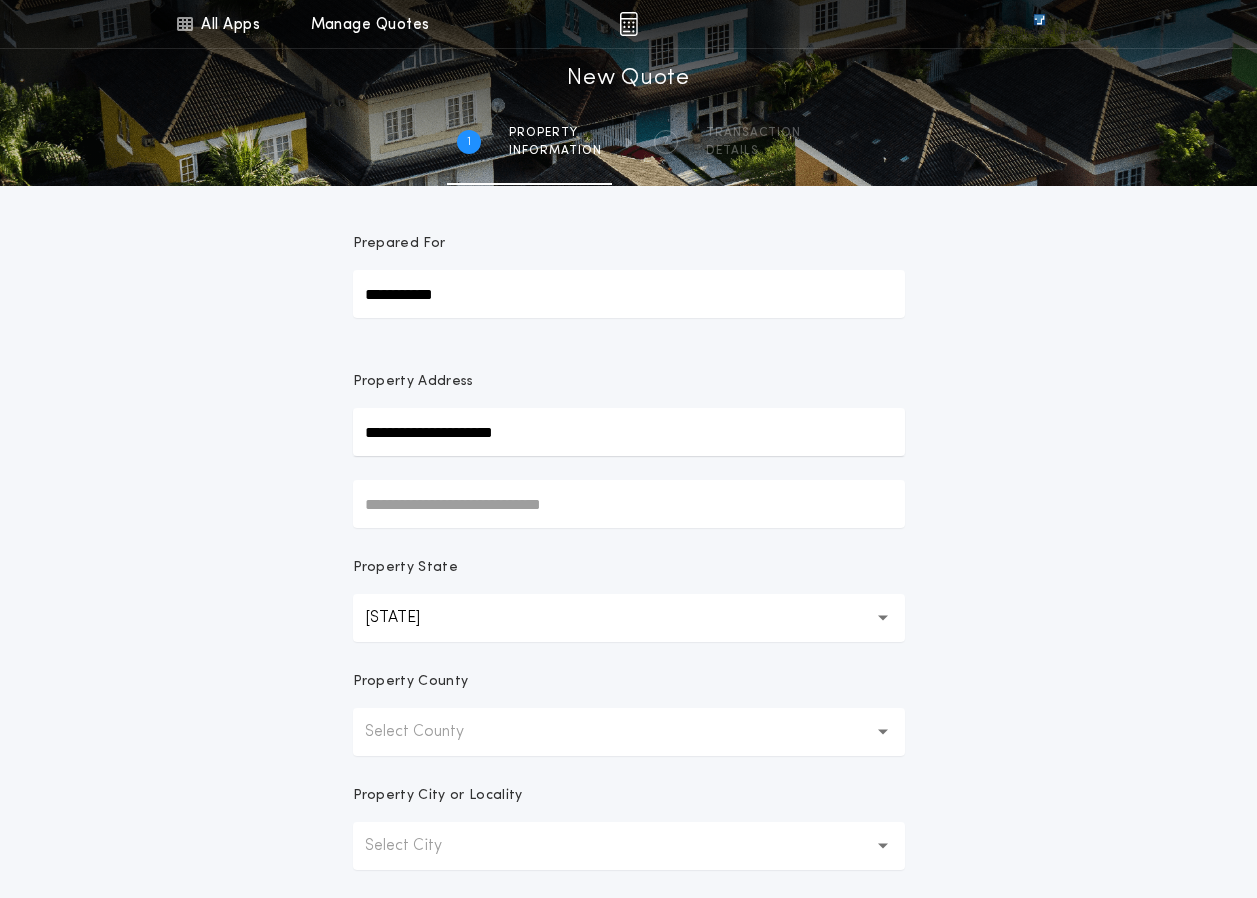 click on "Select County" at bounding box center [430, 732] 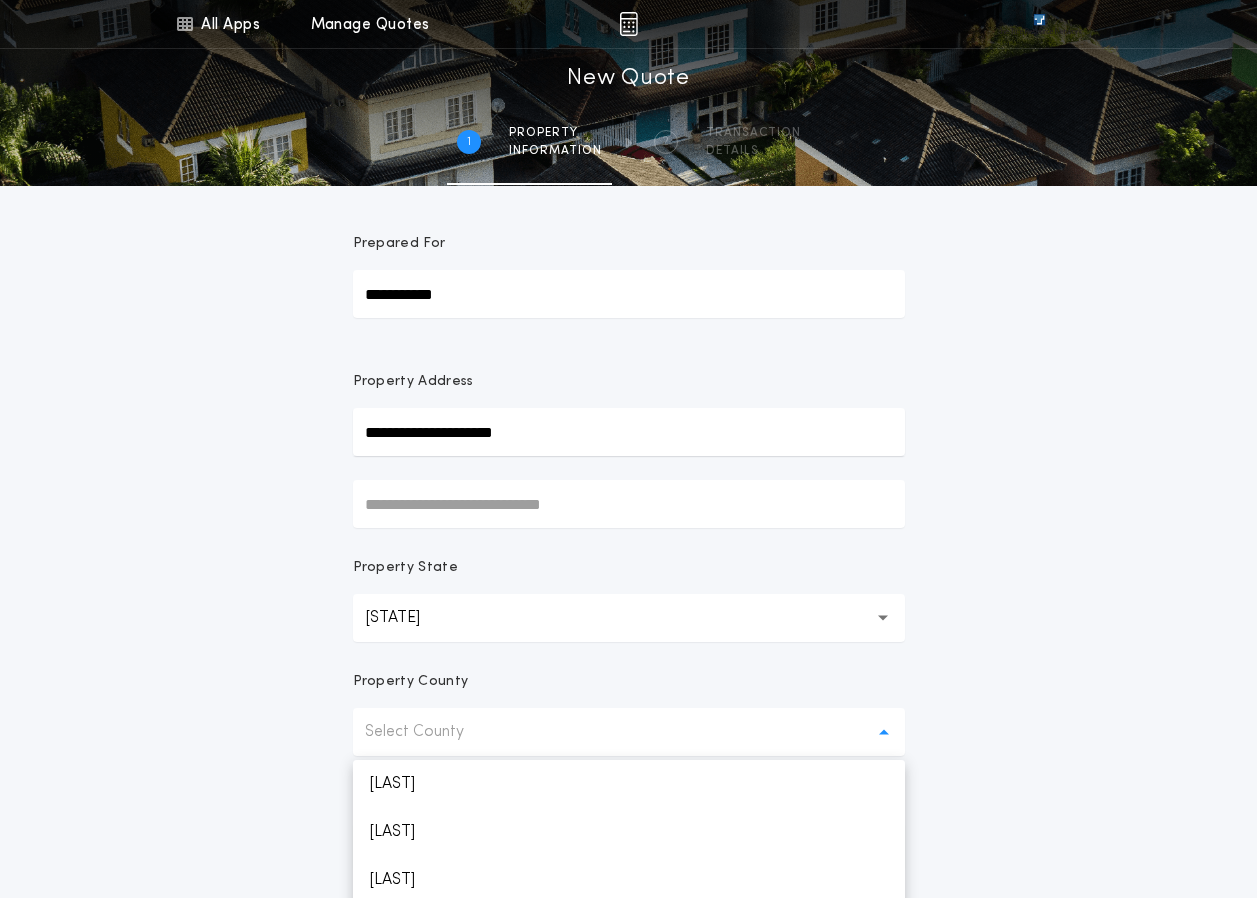 scroll, scrollTop: 2104, scrollLeft: 0, axis: vertical 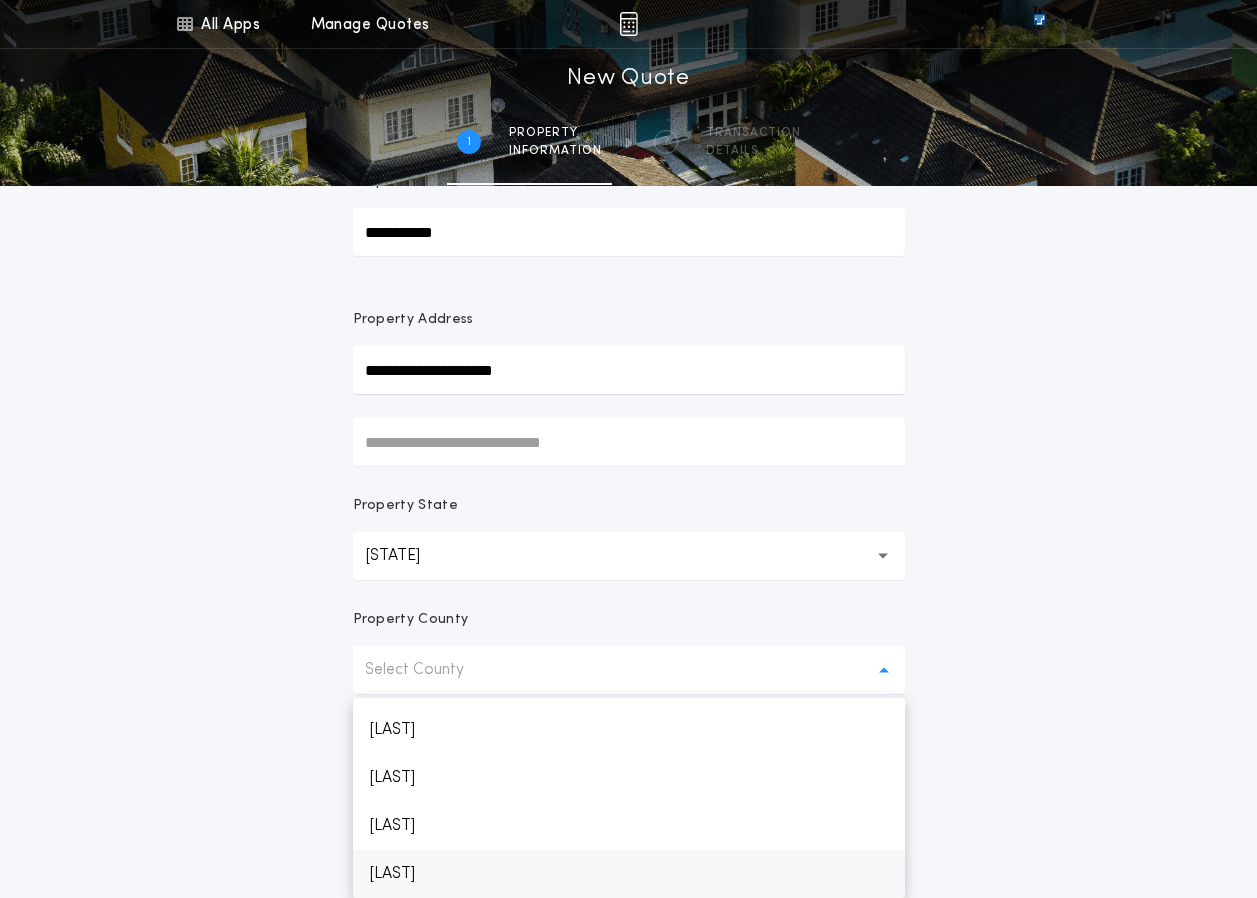 click on "[LAST]" at bounding box center [629, 874] 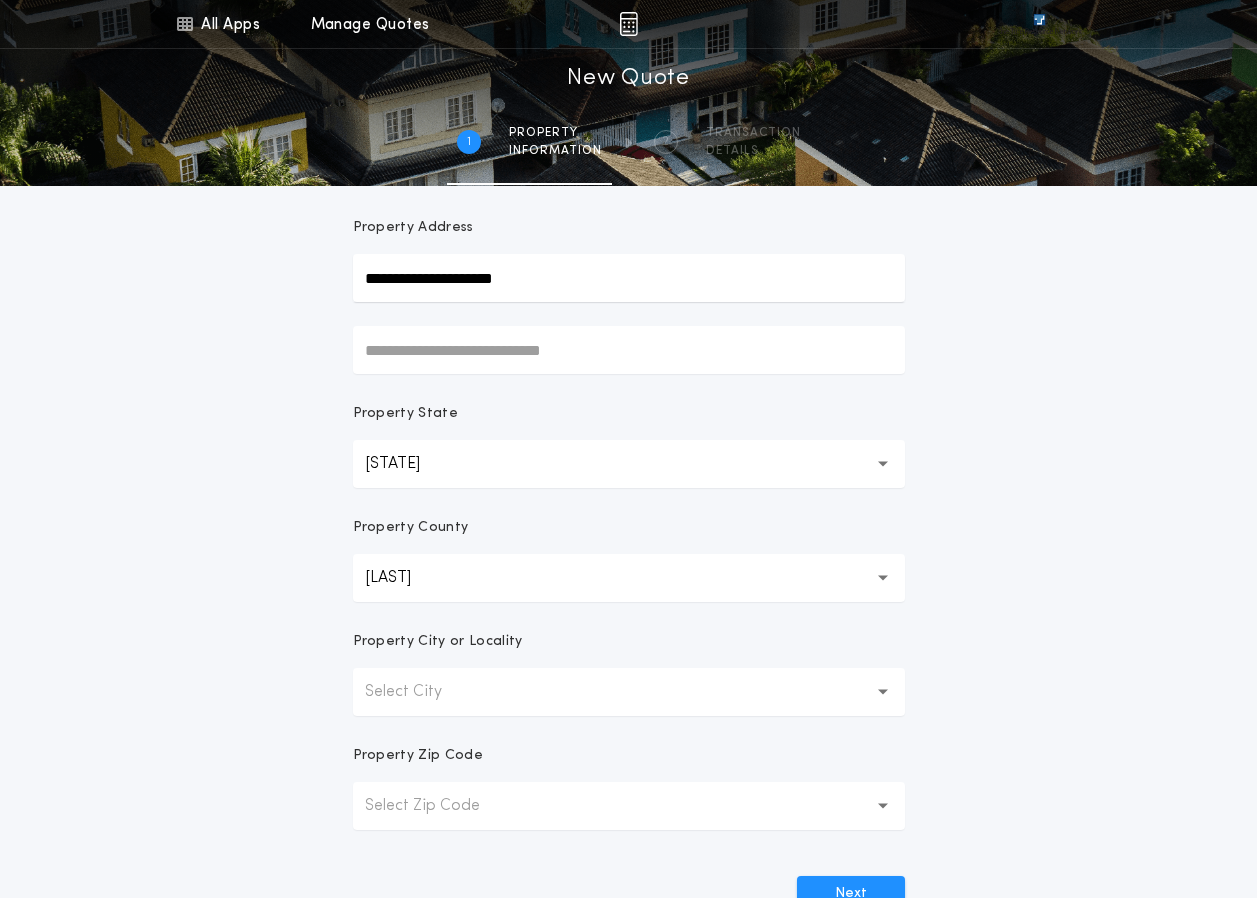 scroll, scrollTop: 362, scrollLeft: 0, axis: vertical 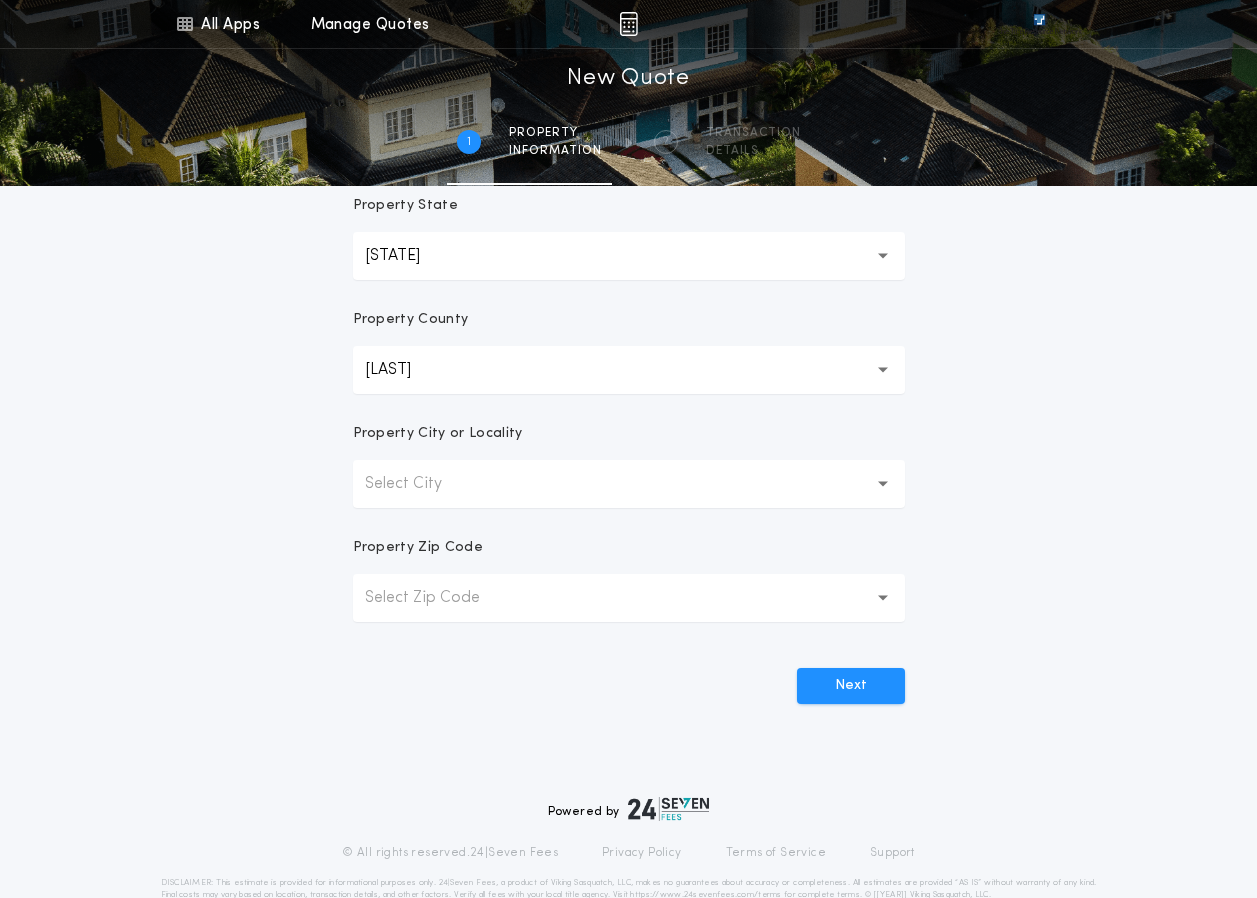 click on "Select City" at bounding box center (629, 484) 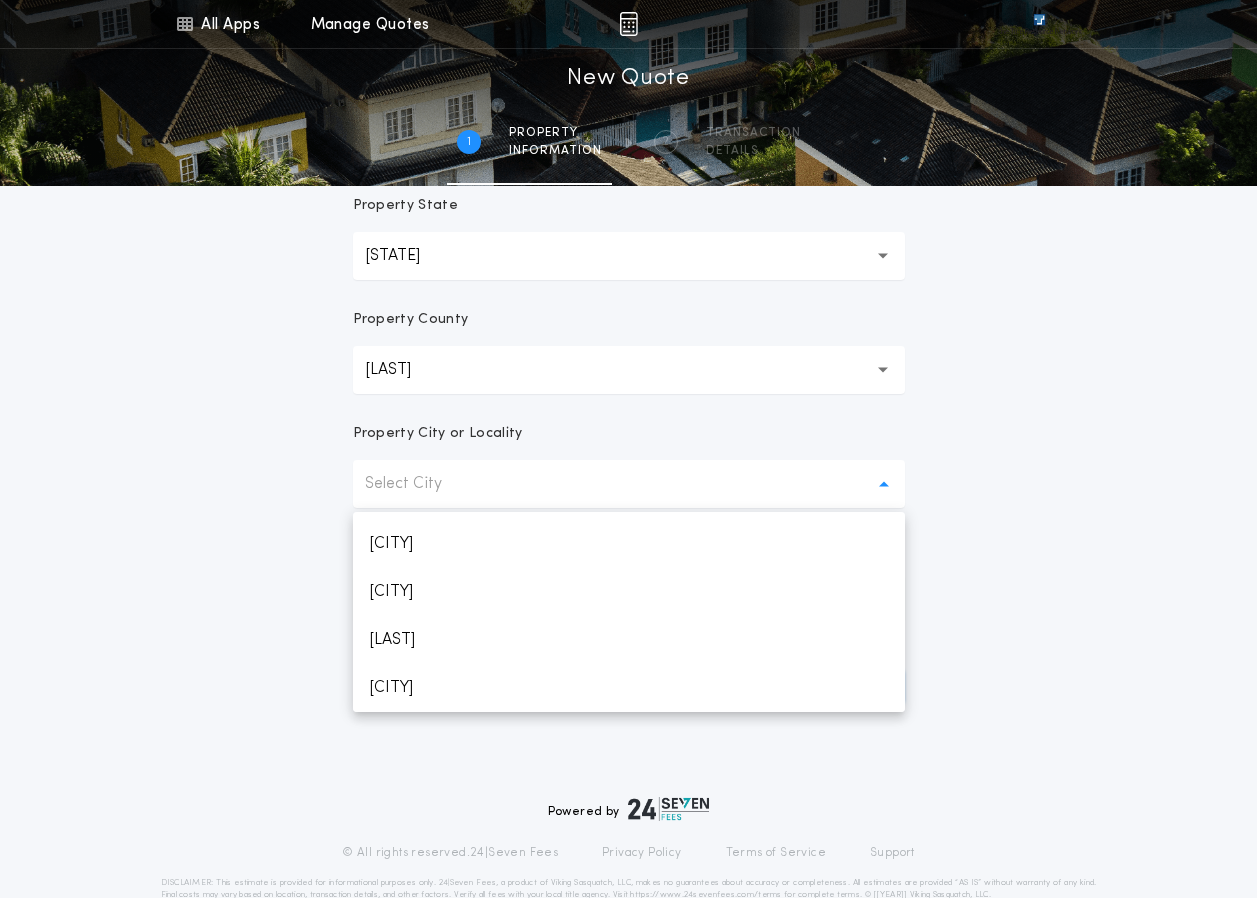 scroll, scrollTop: 1048, scrollLeft: 0, axis: vertical 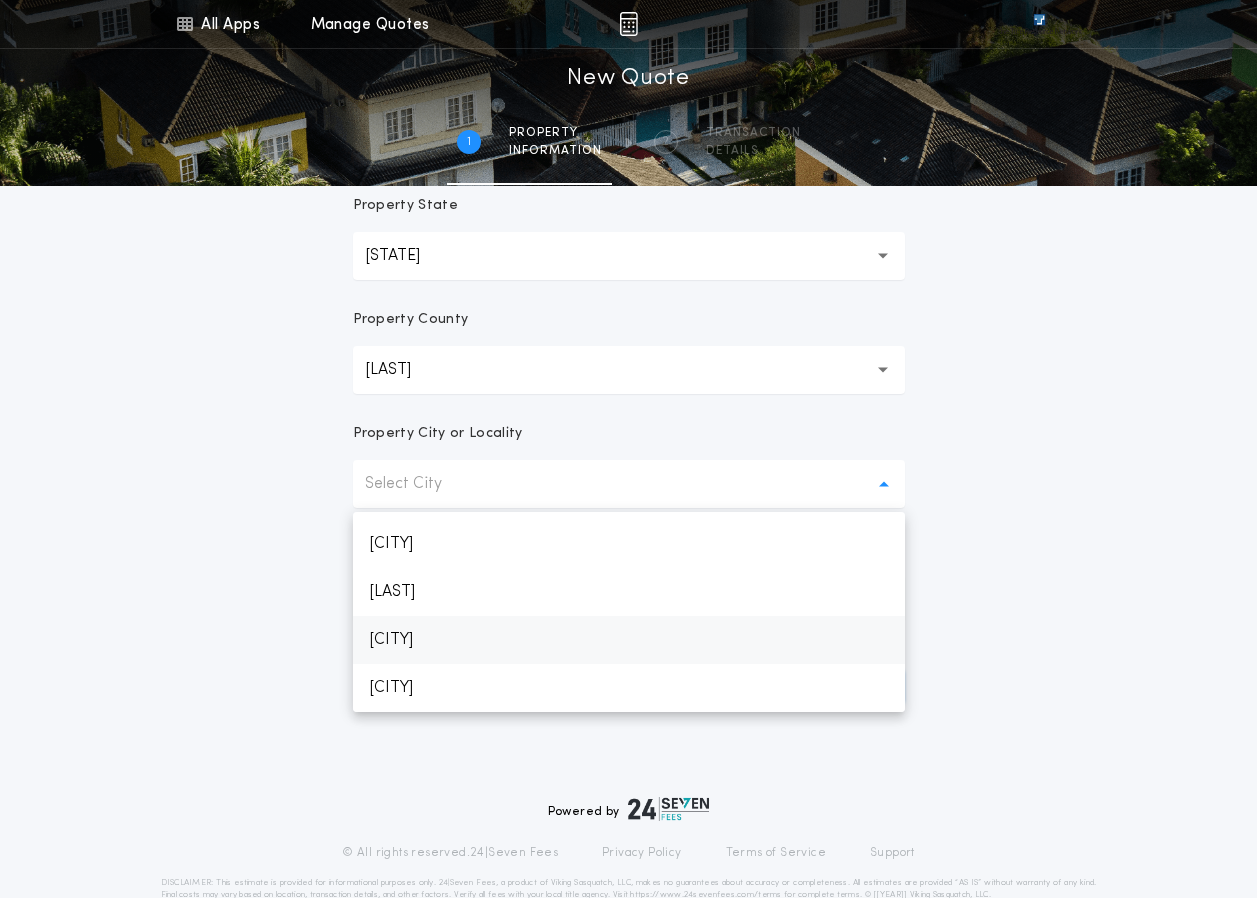 click on "[CITY]" at bounding box center [629, 640] 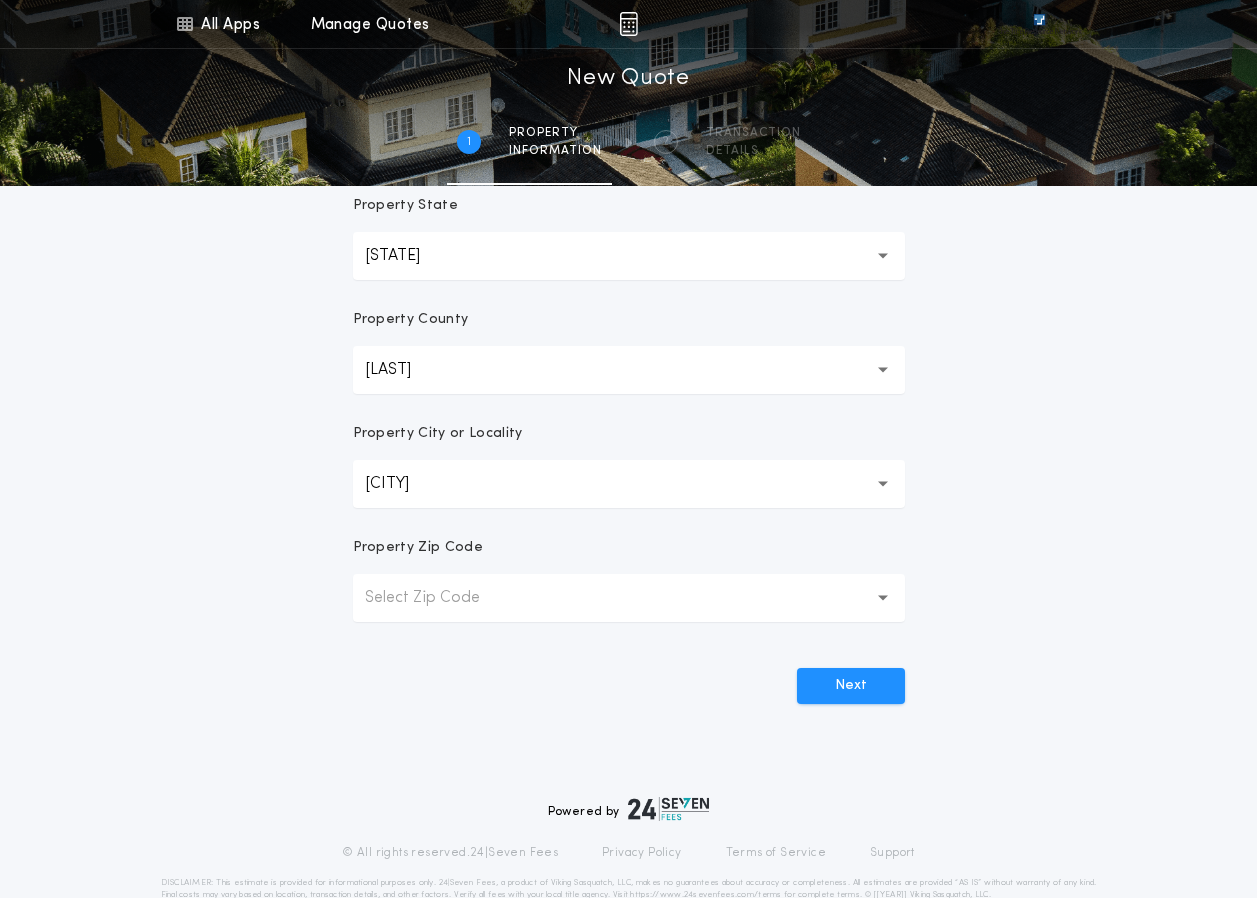 click on "Select Zip Code" at bounding box center [438, 598] 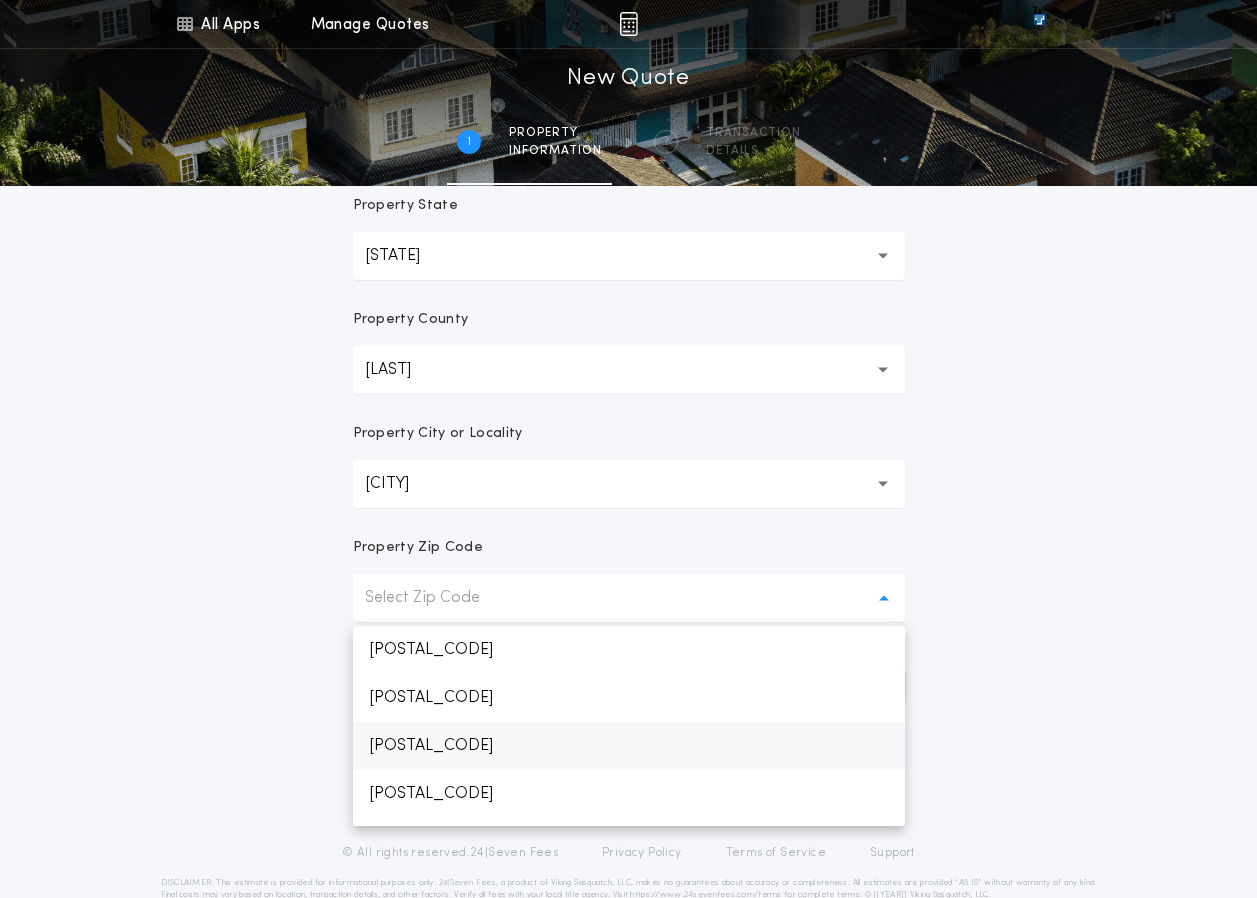 drag, startPoint x: 398, startPoint y: 750, endPoint x: 634, endPoint y: 601, distance: 279.10034 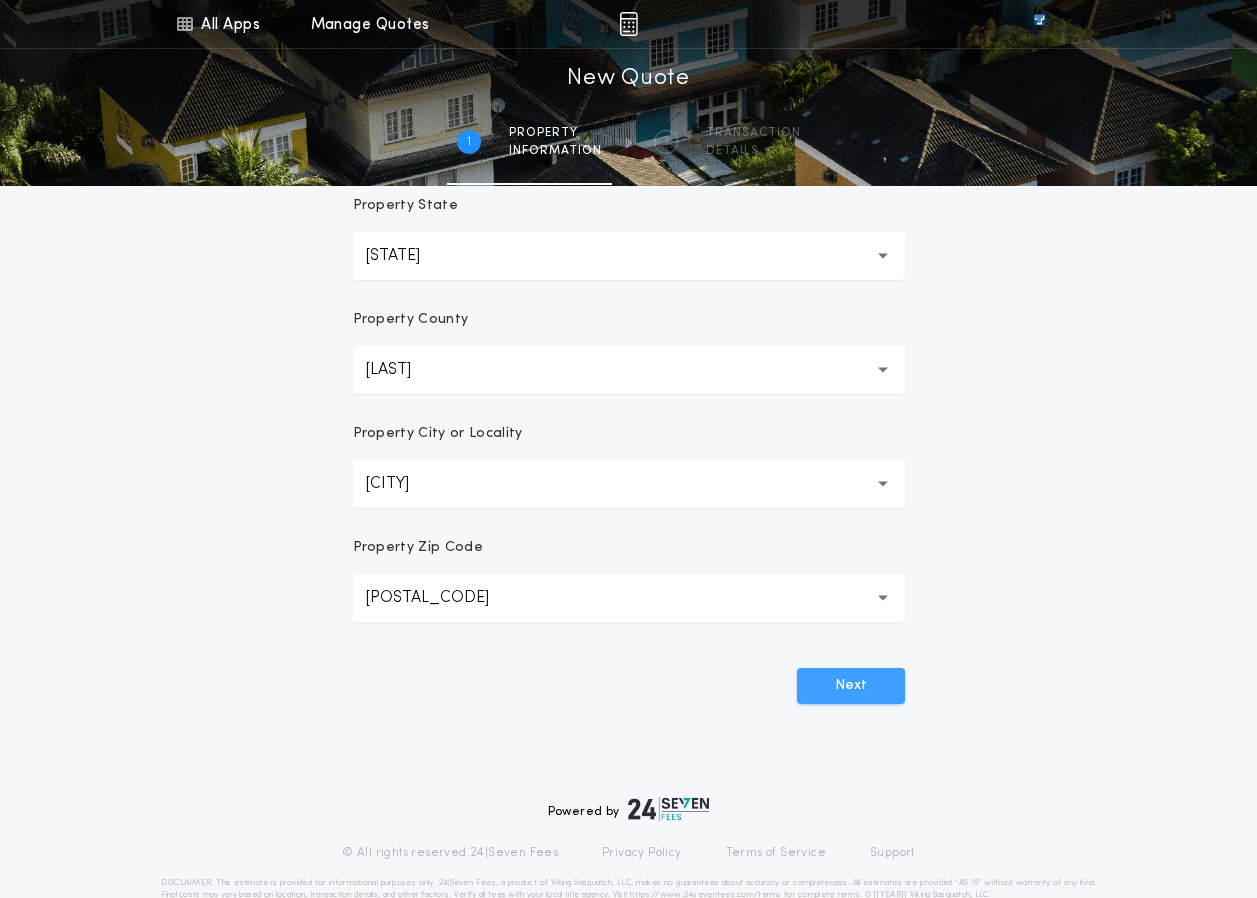 click on "Next" at bounding box center [851, 686] 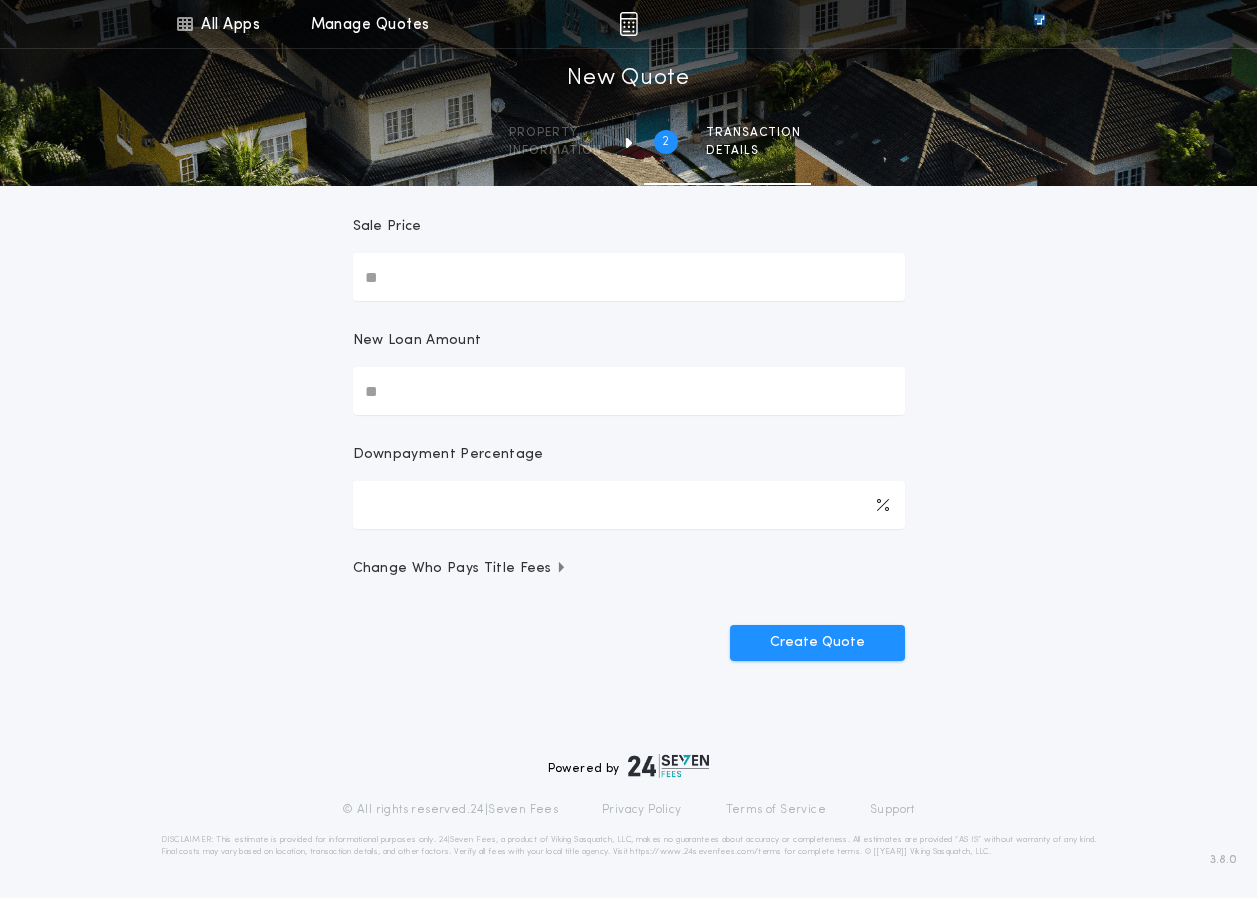 scroll, scrollTop: 0, scrollLeft: 0, axis: both 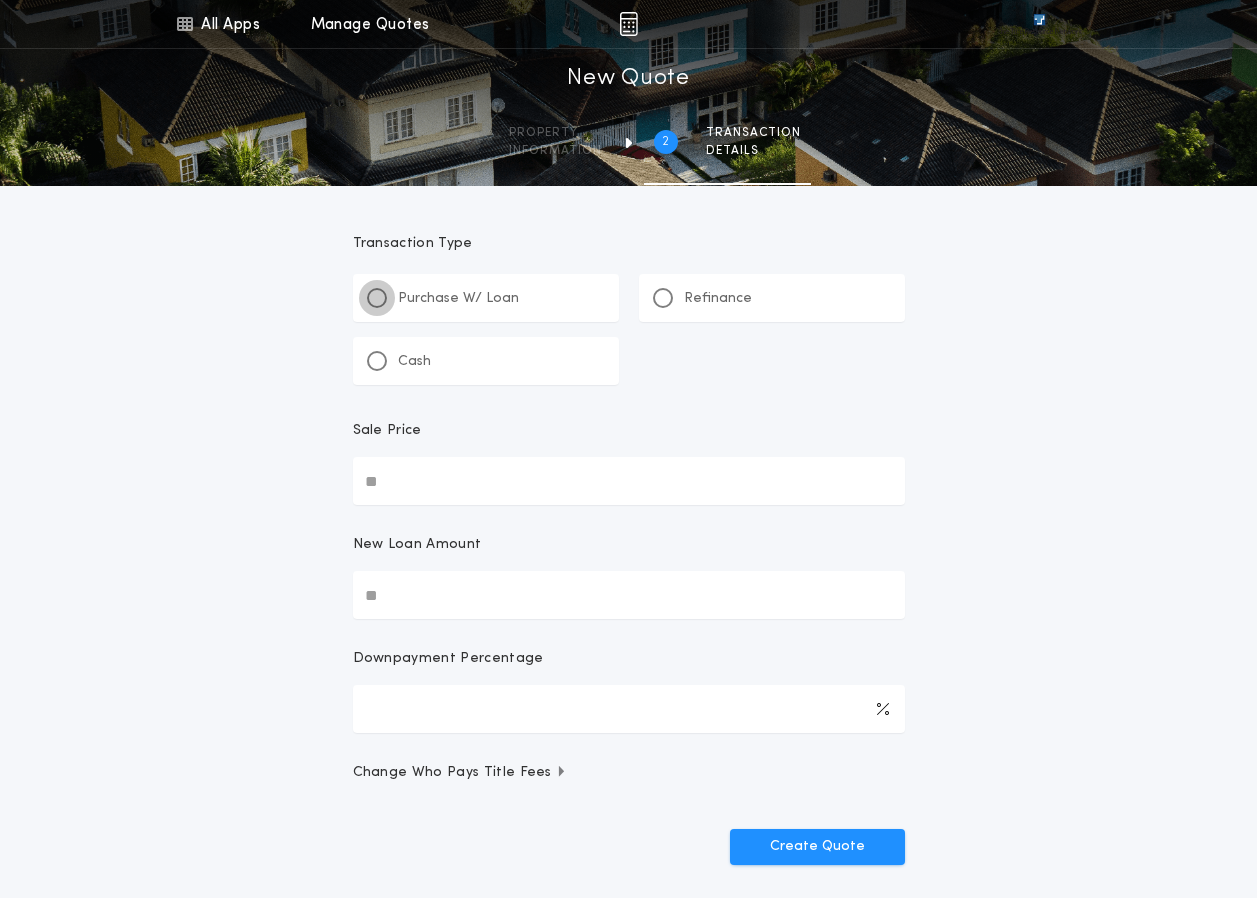 drag, startPoint x: 379, startPoint y: 295, endPoint x: 610, endPoint y: 354, distance: 238.4156 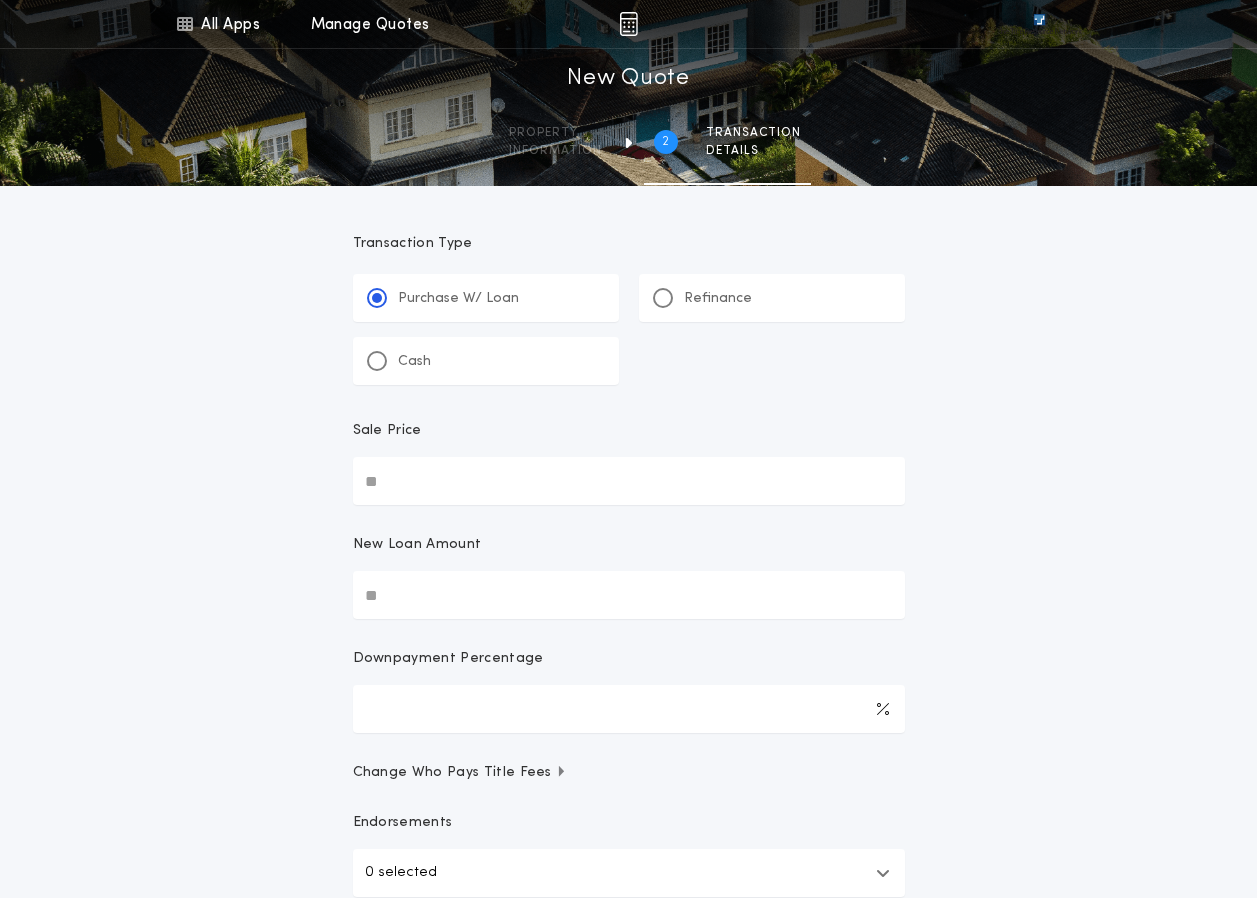 click on "Sale Price" at bounding box center (629, 481) 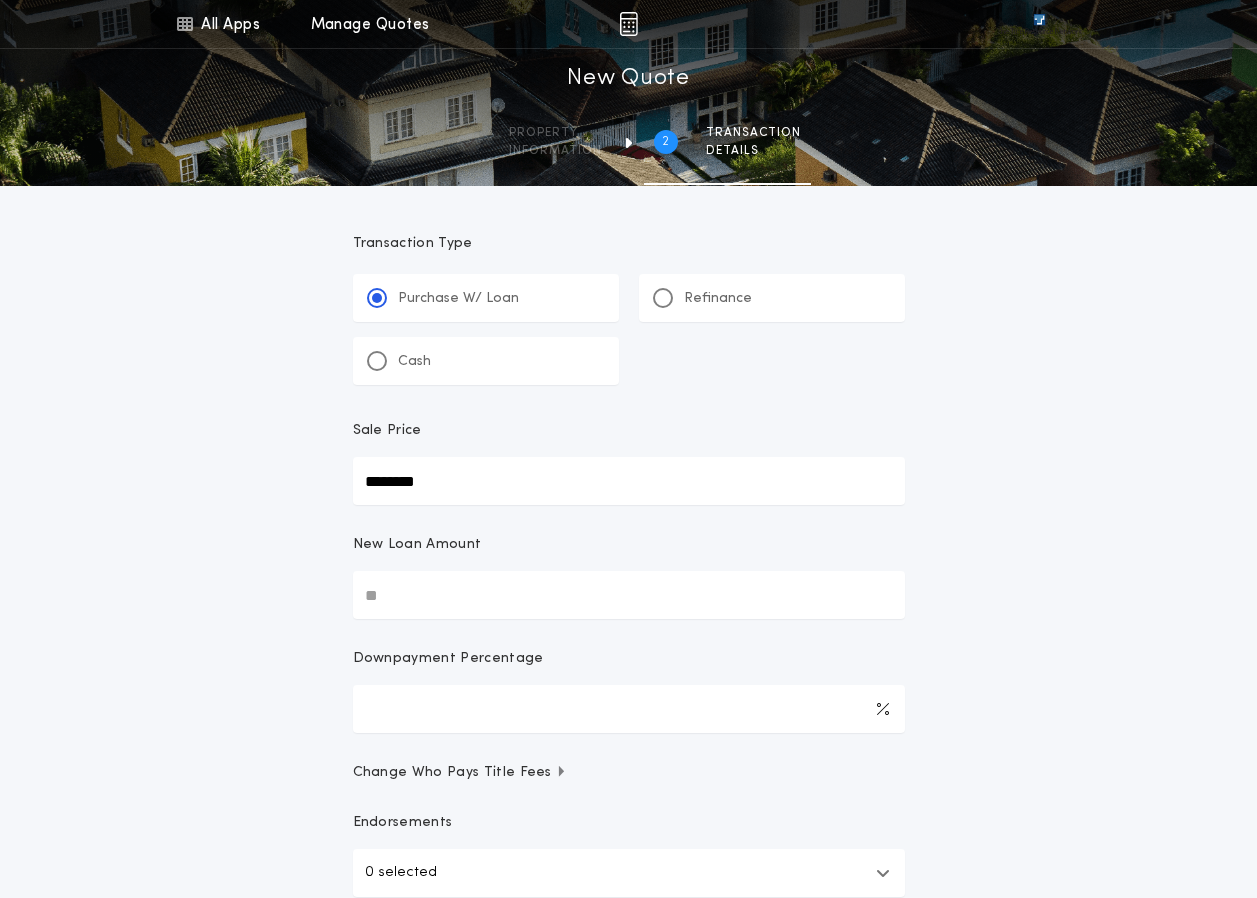 type on "********" 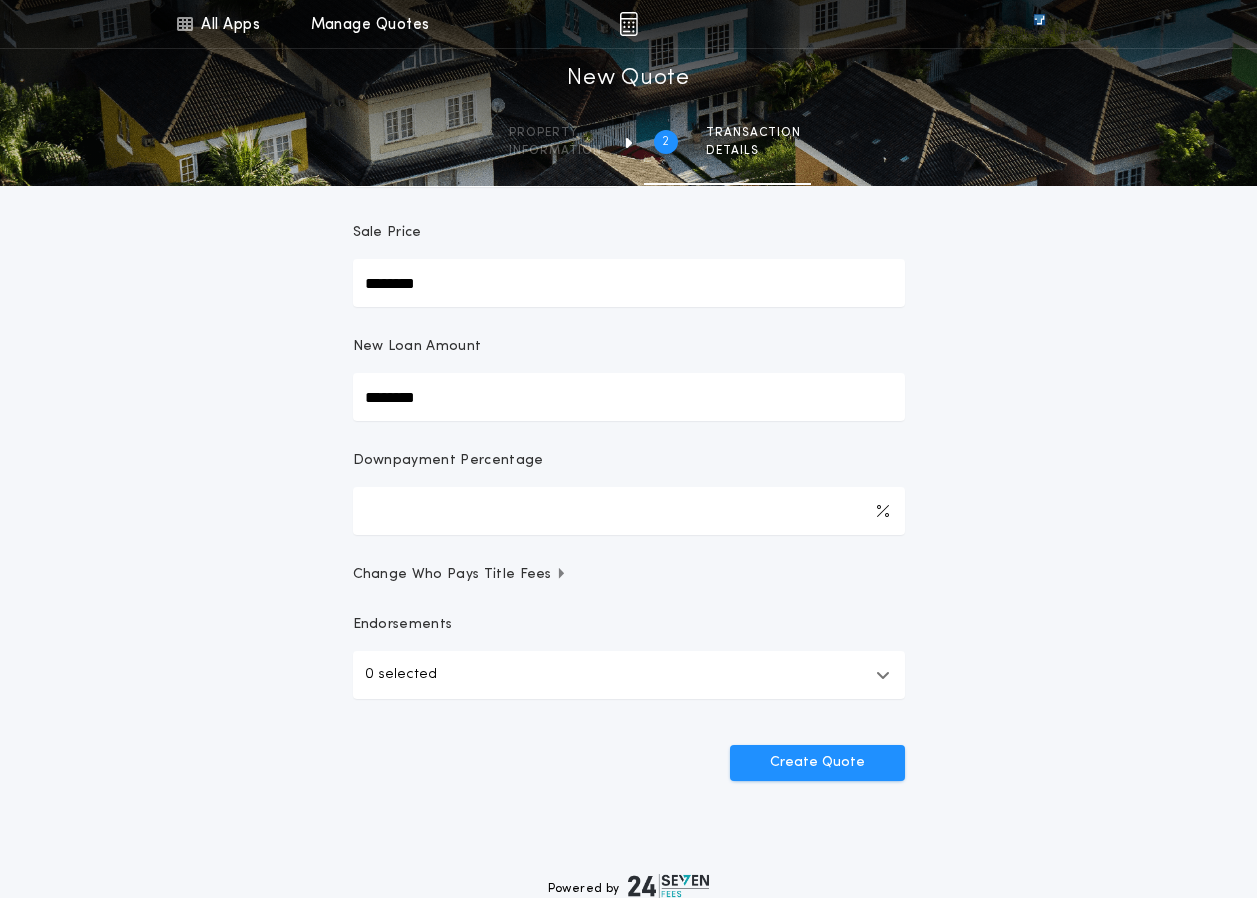 scroll, scrollTop: 200, scrollLeft: 0, axis: vertical 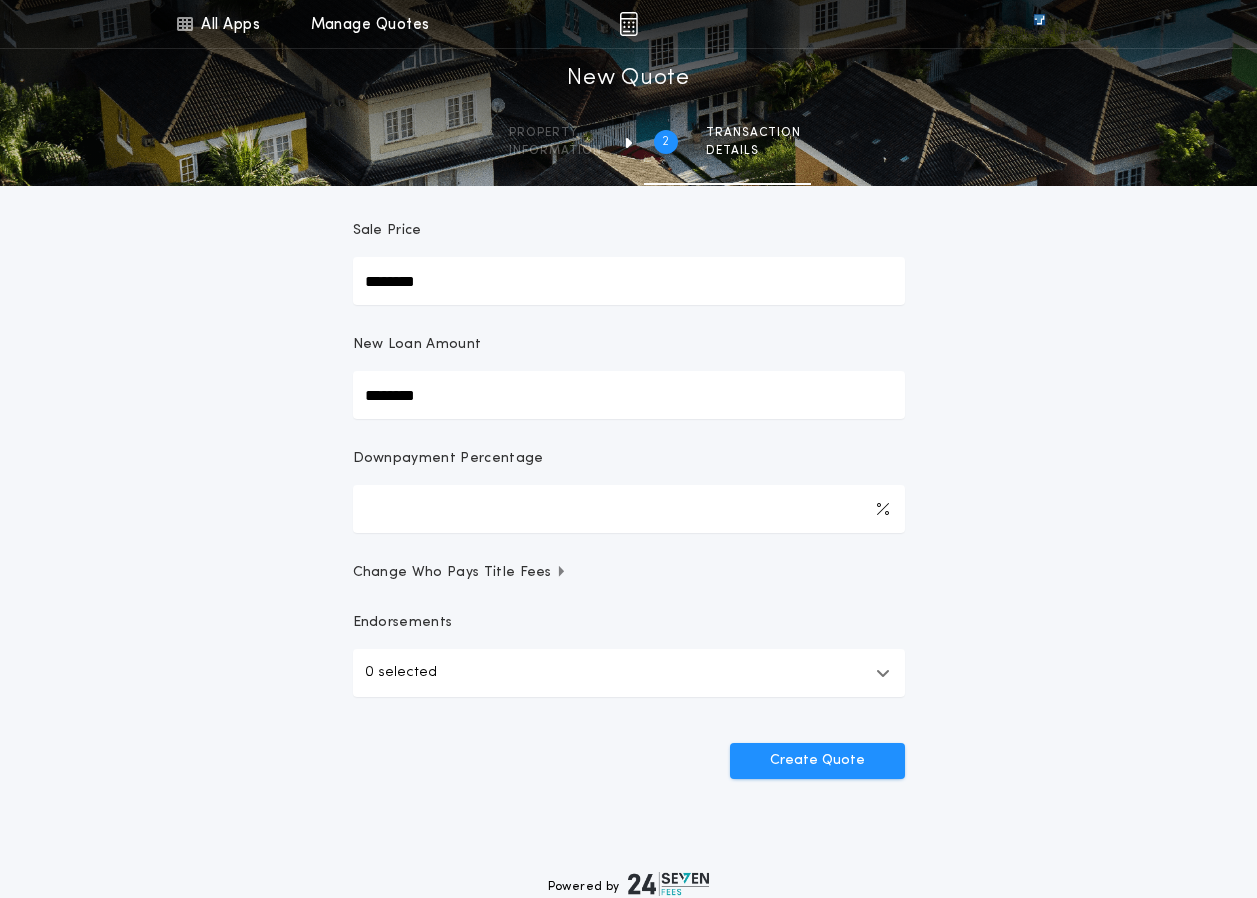 type on "********" 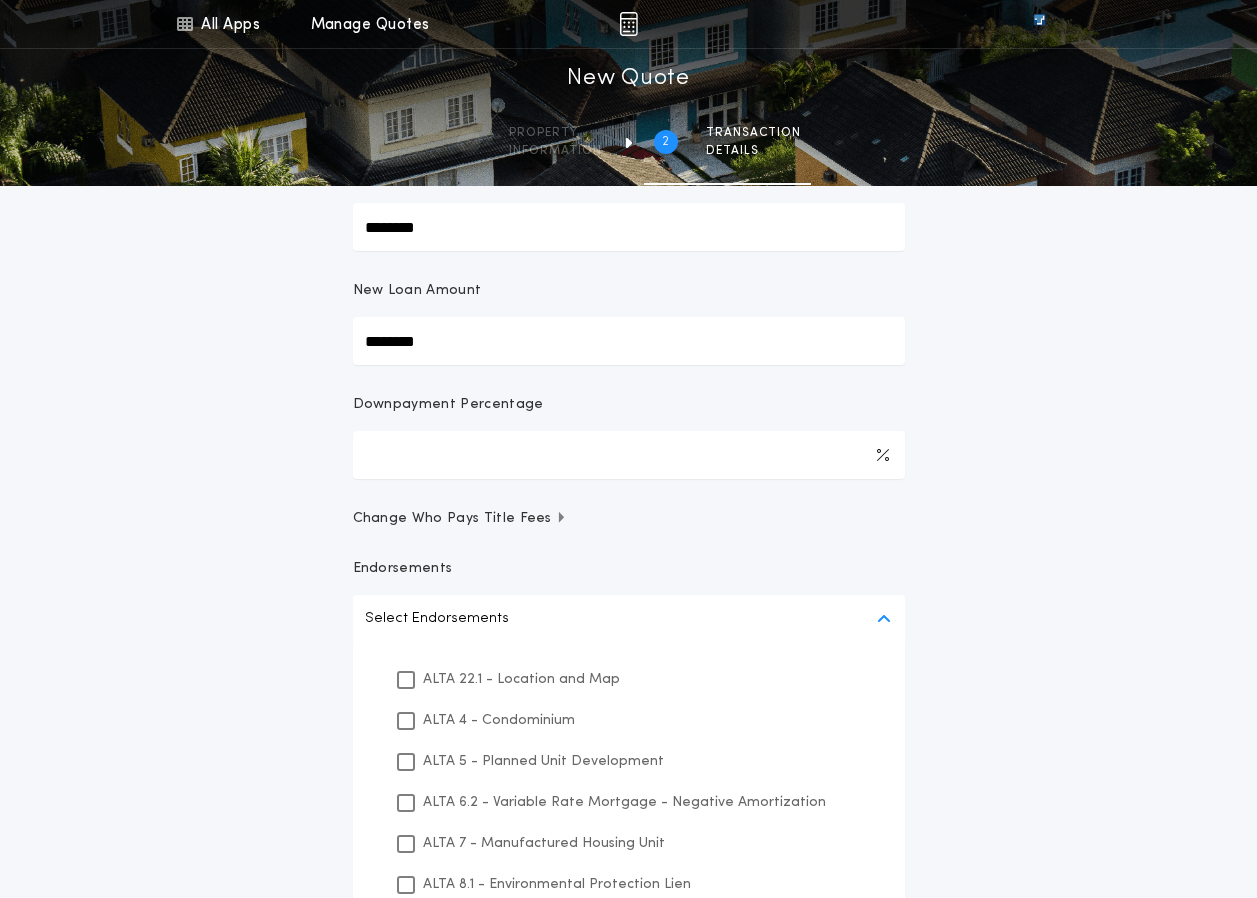 scroll, scrollTop: 400, scrollLeft: 0, axis: vertical 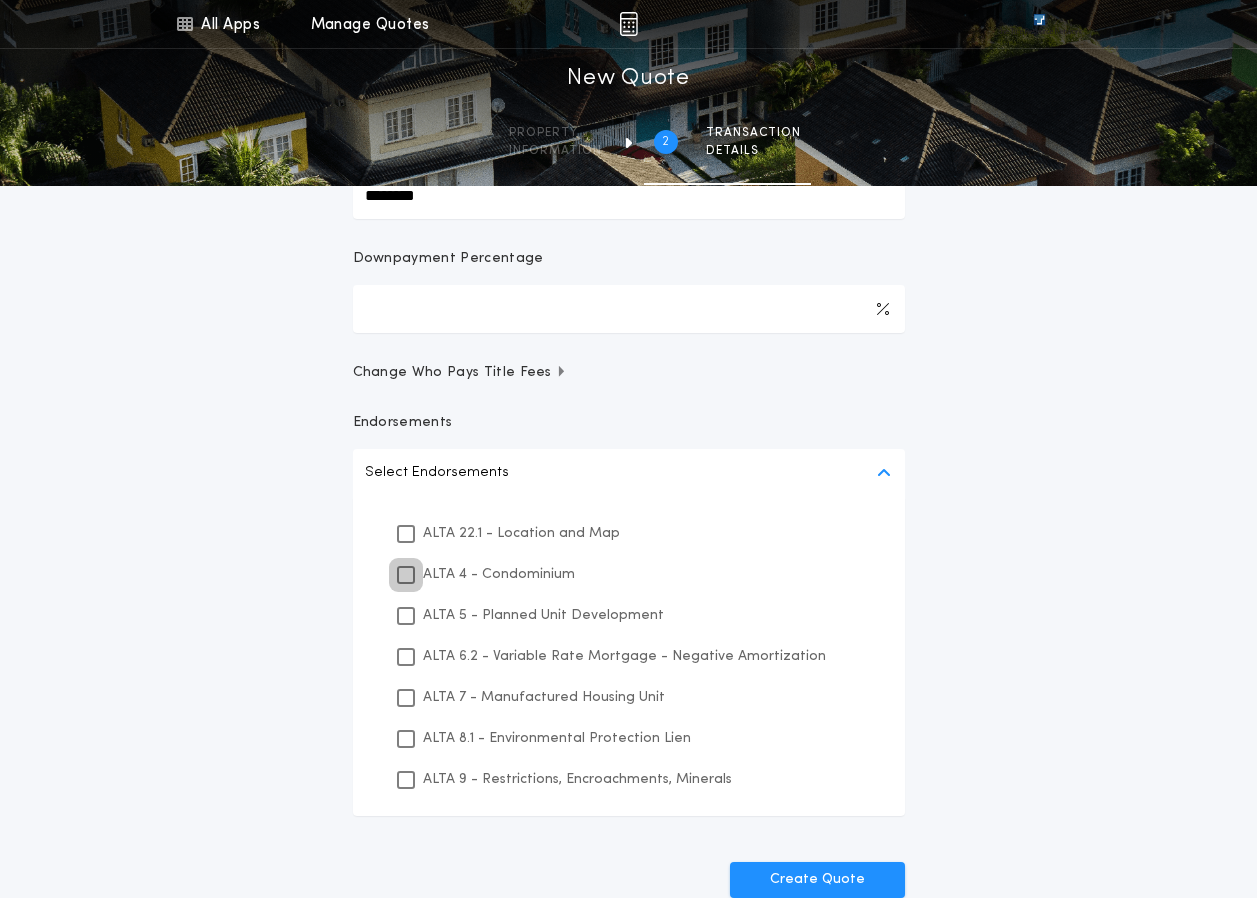 click at bounding box center [406, 575] 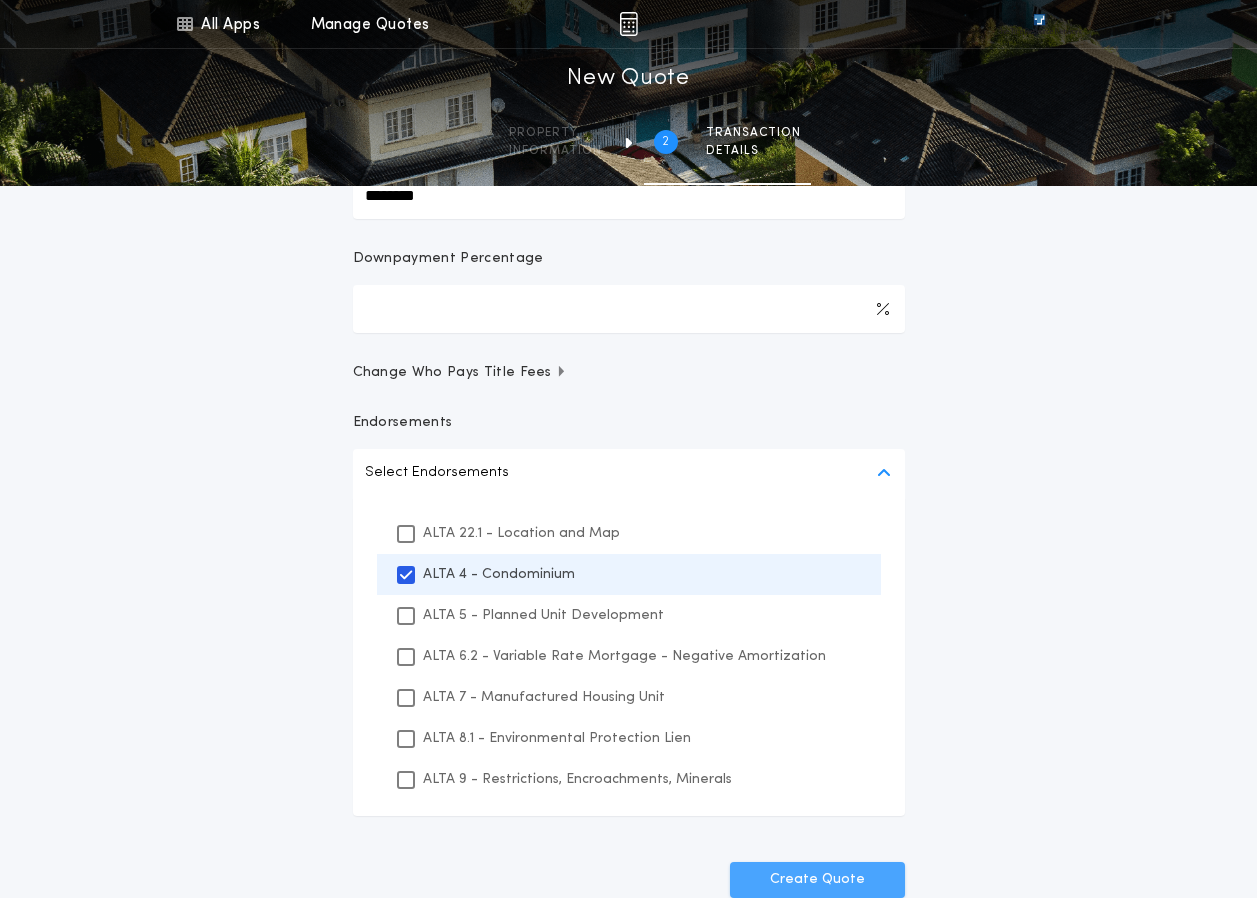 click on "Create Quote" at bounding box center (817, 880) 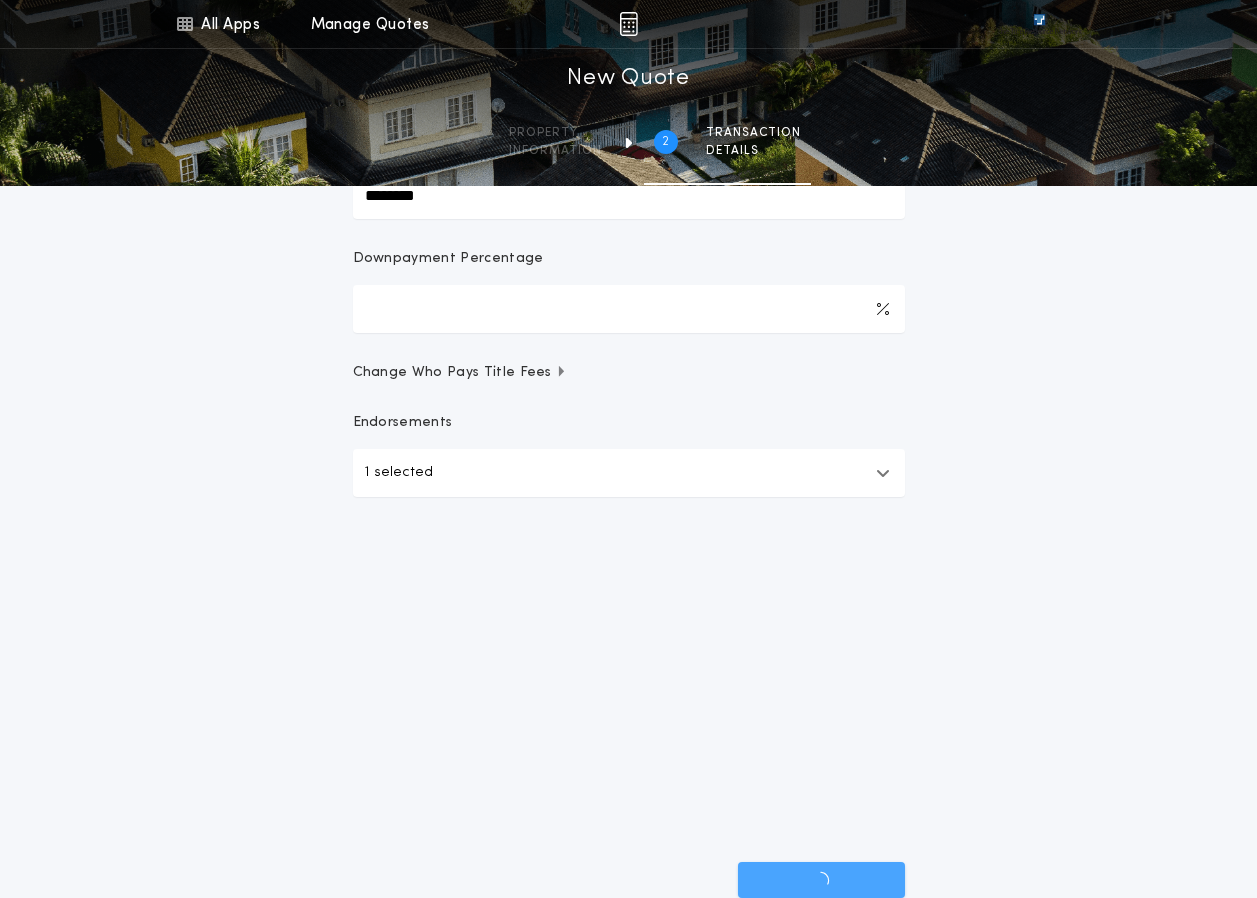 scroll, scrollTop: 318, scrollLeft: 0, axis: vertical 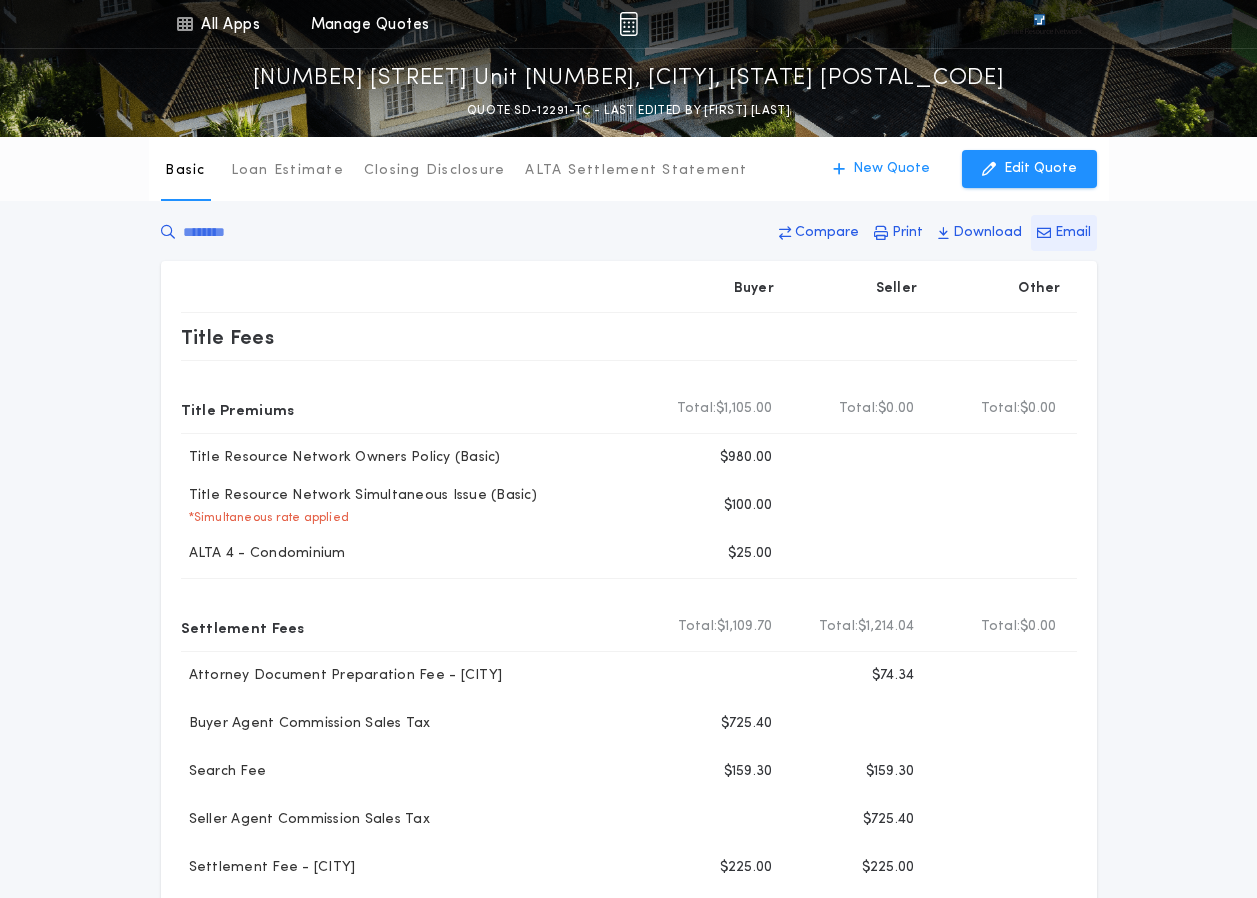click on "Email" at bounding box center (1064, 233) 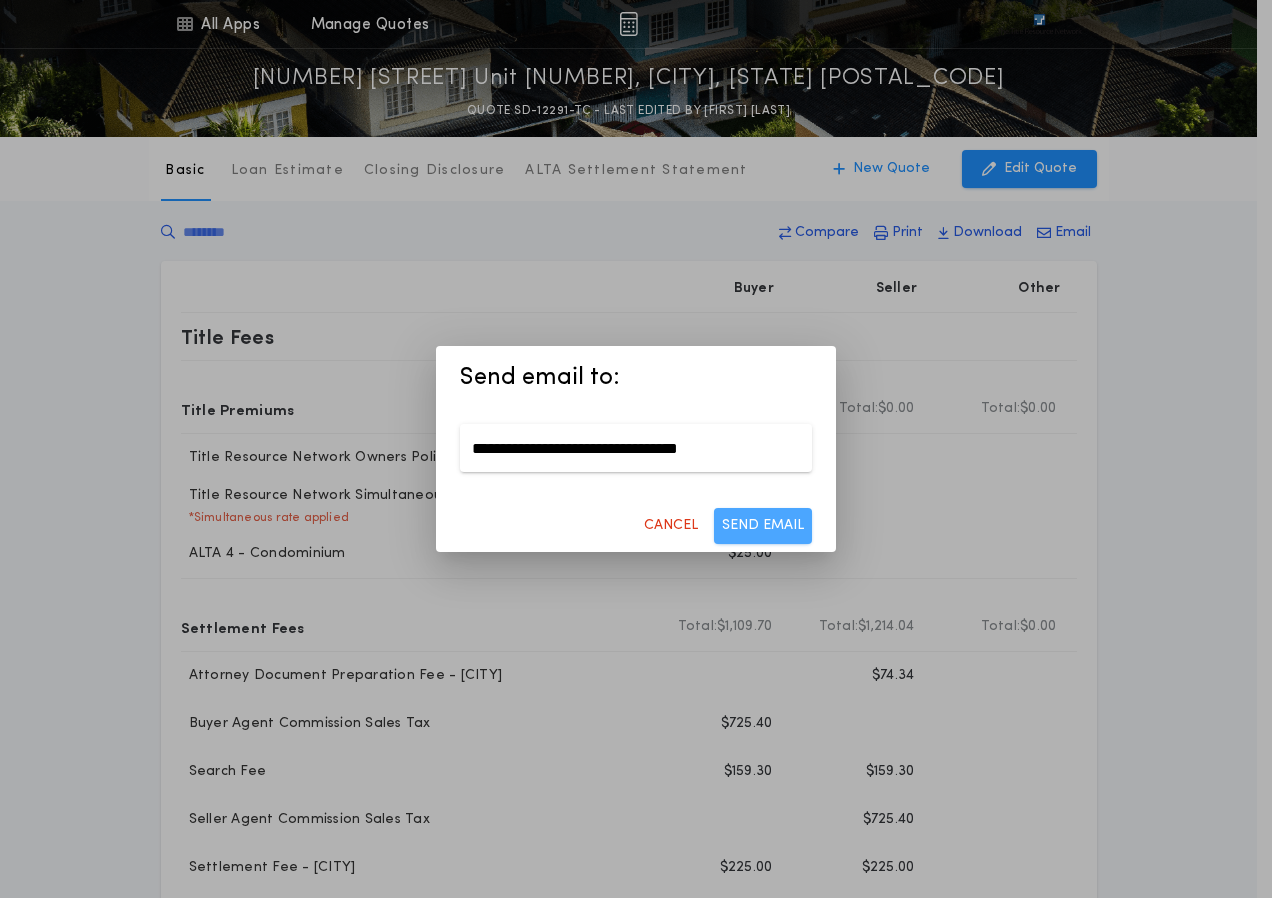 click on "SEND EMAIL" at bounding box center [763, 526] 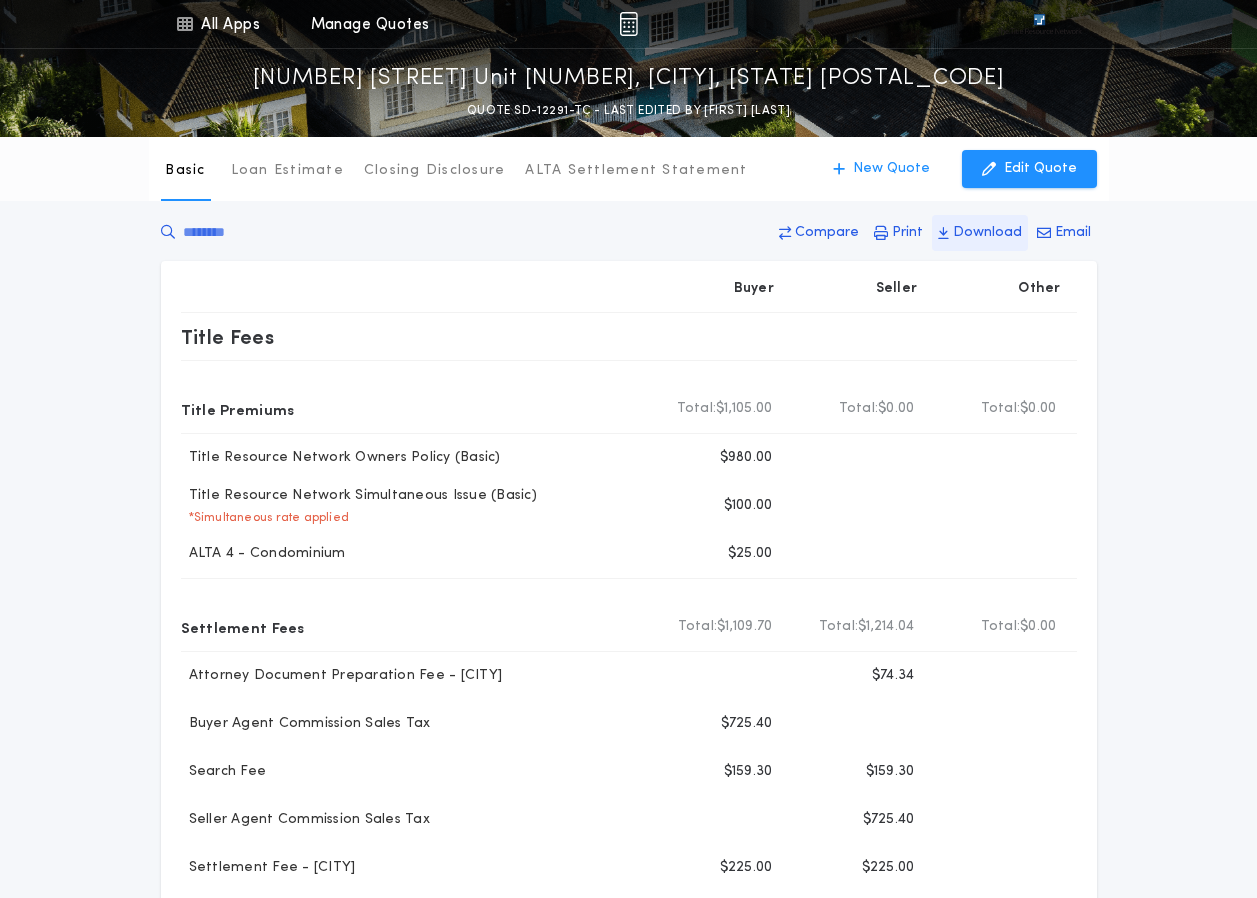 click on "Download" at bounding box center (827, 233) 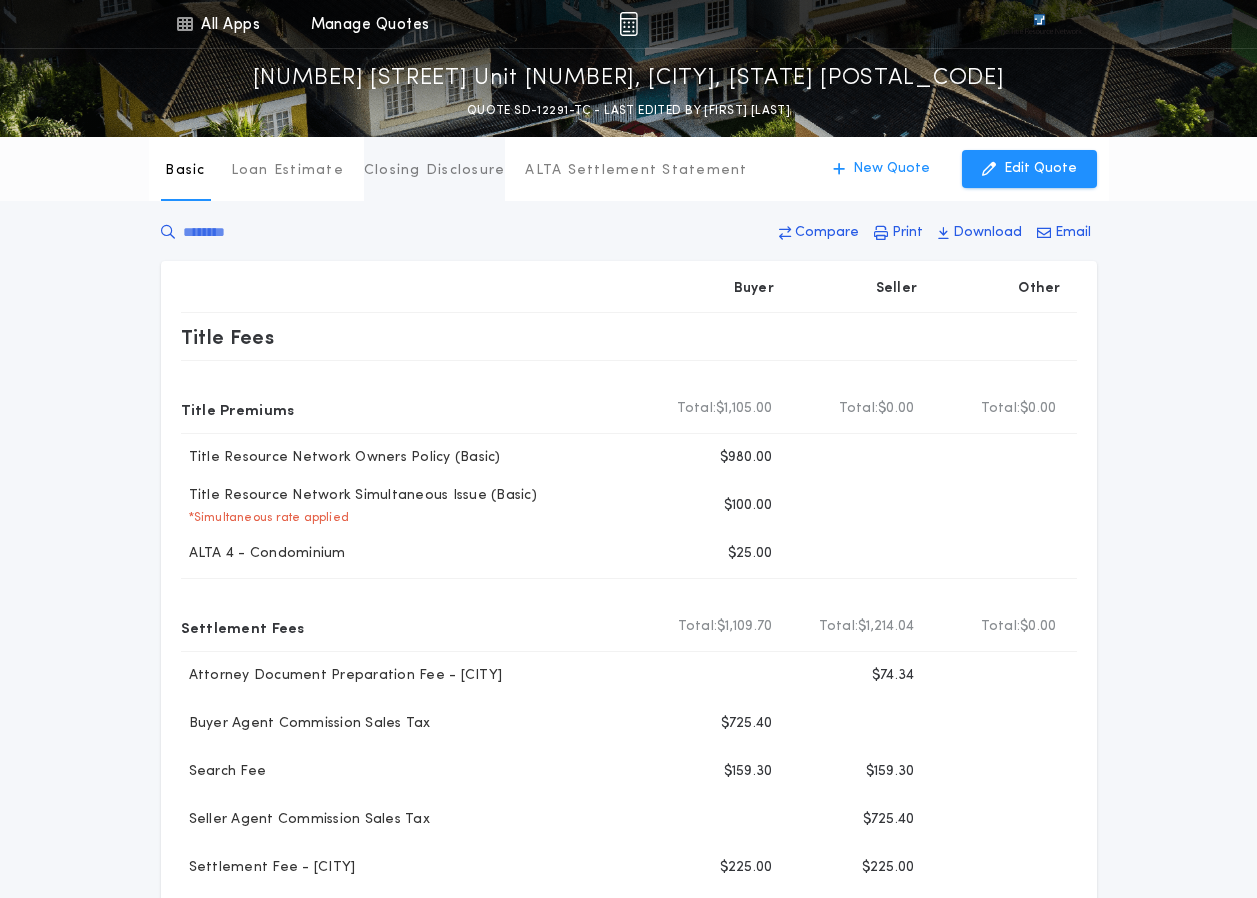 drag, startPoint x: 262, startPoint y: 173, endPoint x: 375, endPoint y: 198, distance: 115.73245 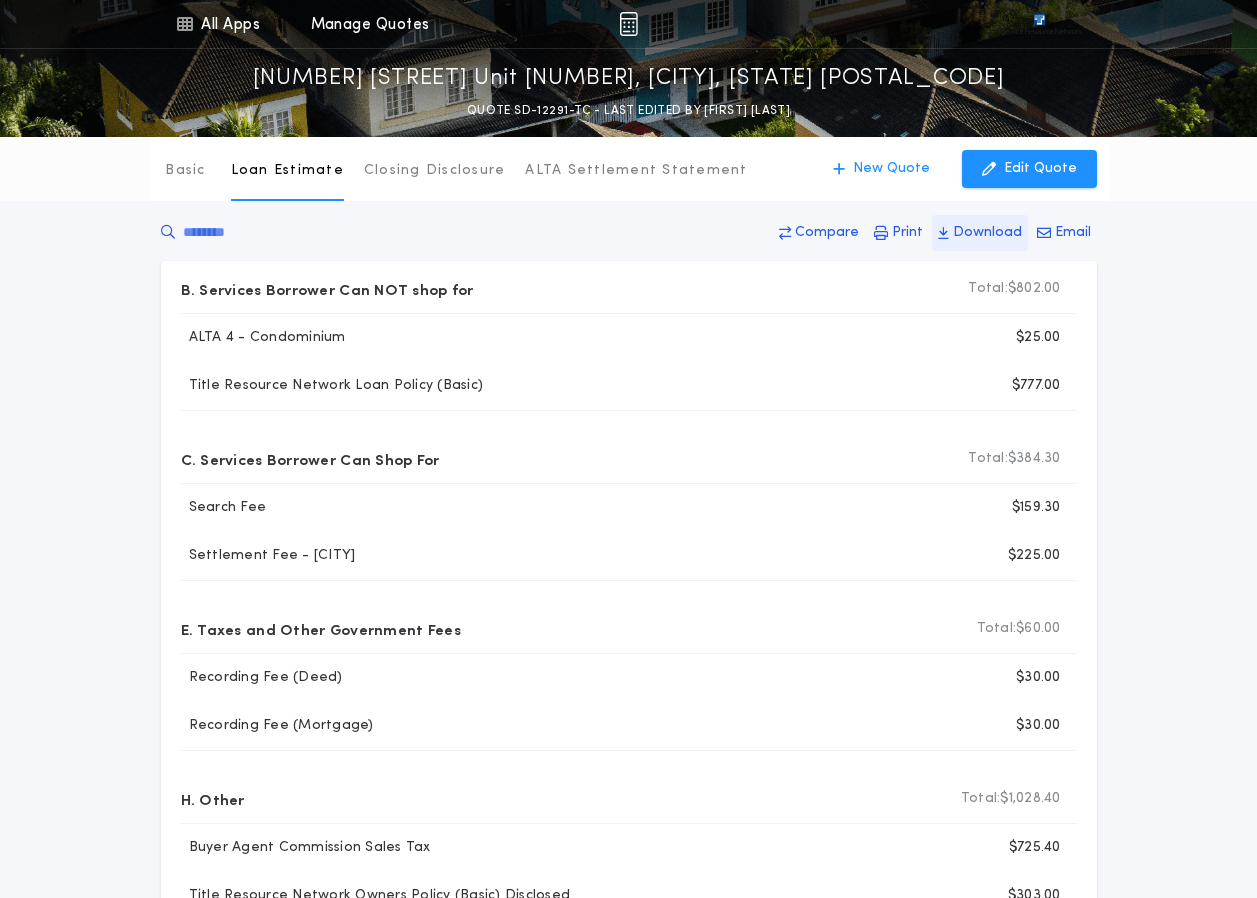click on "Download" at bounding box center [827, 233] 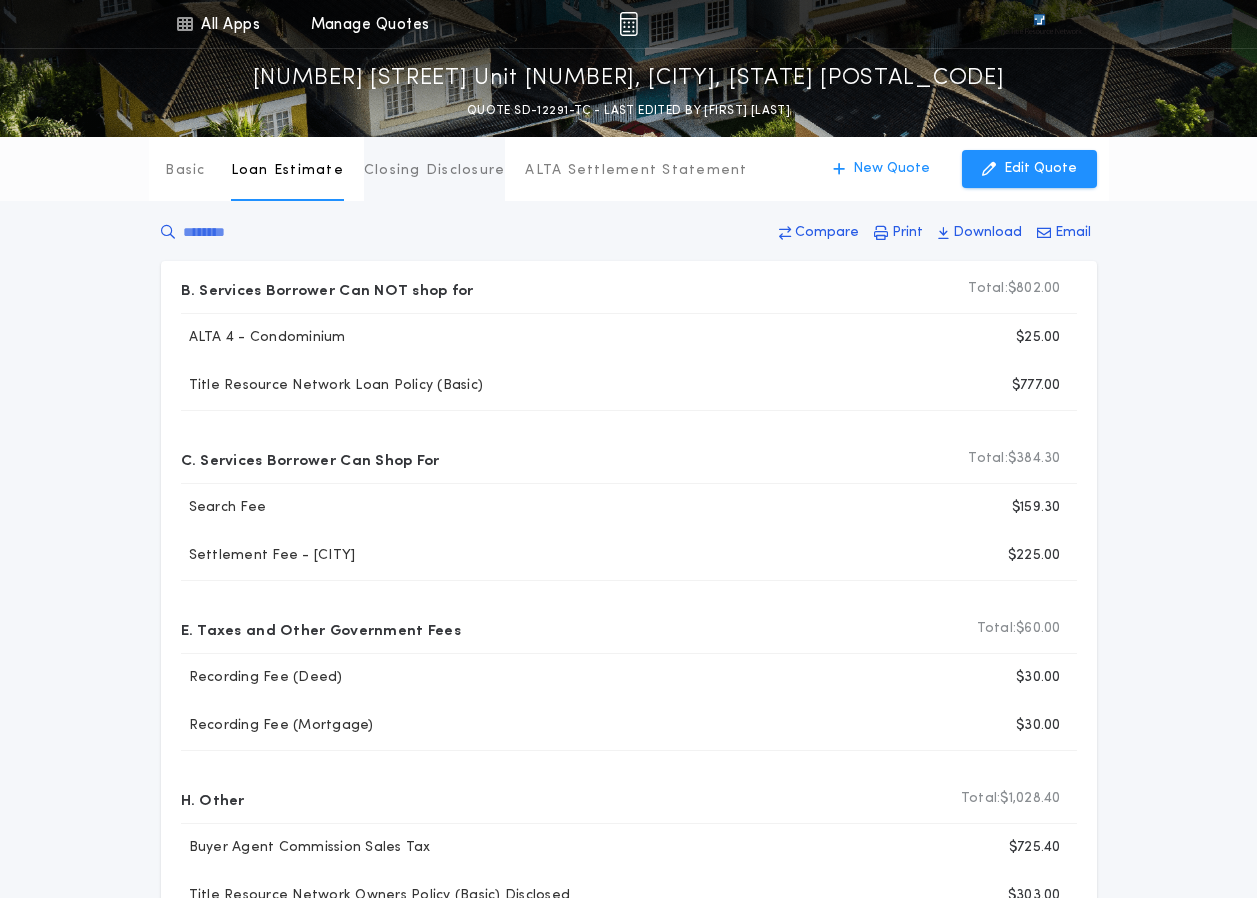 click on "Closing Disclosure" at bounding box center [435, 171] 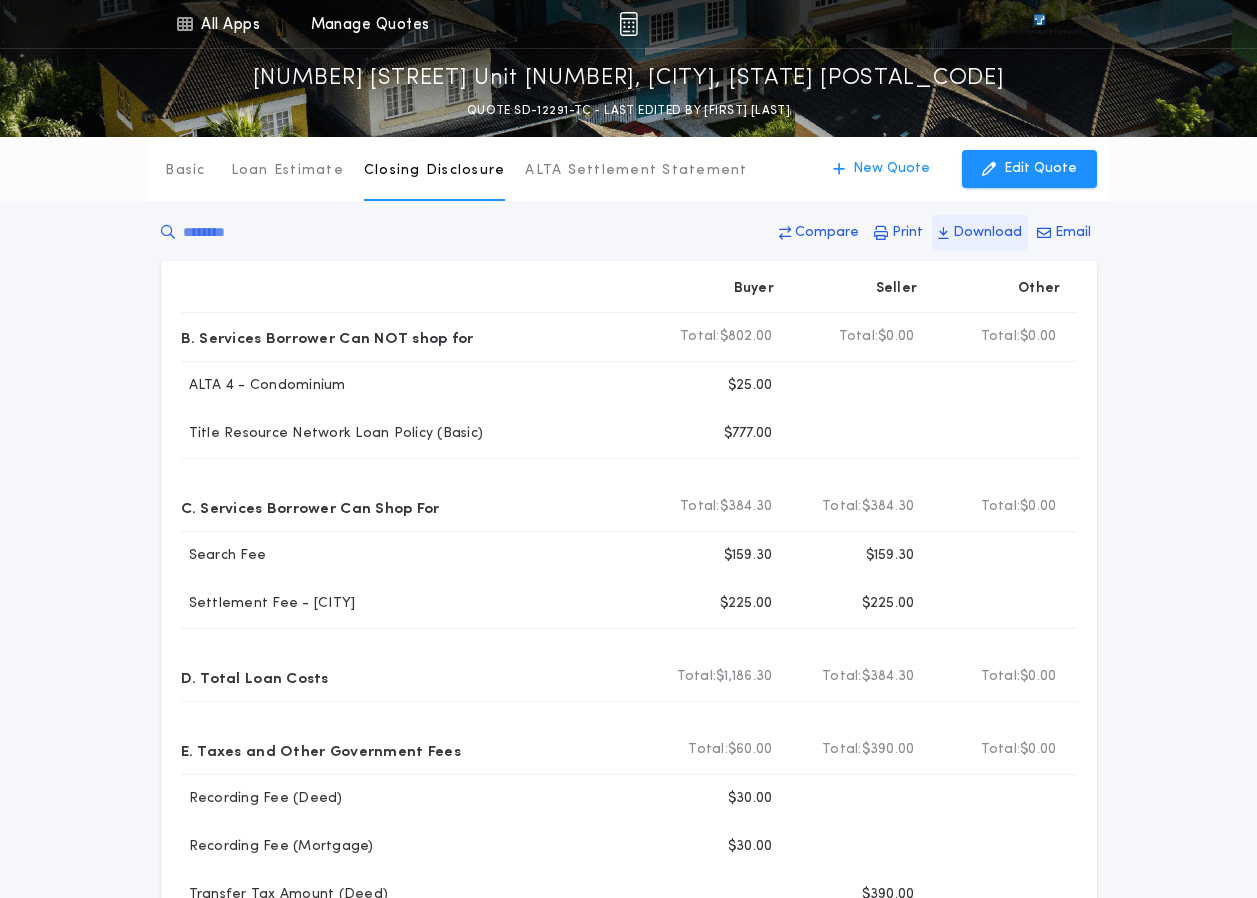 click on "Download" at bounding box center (827, 233) 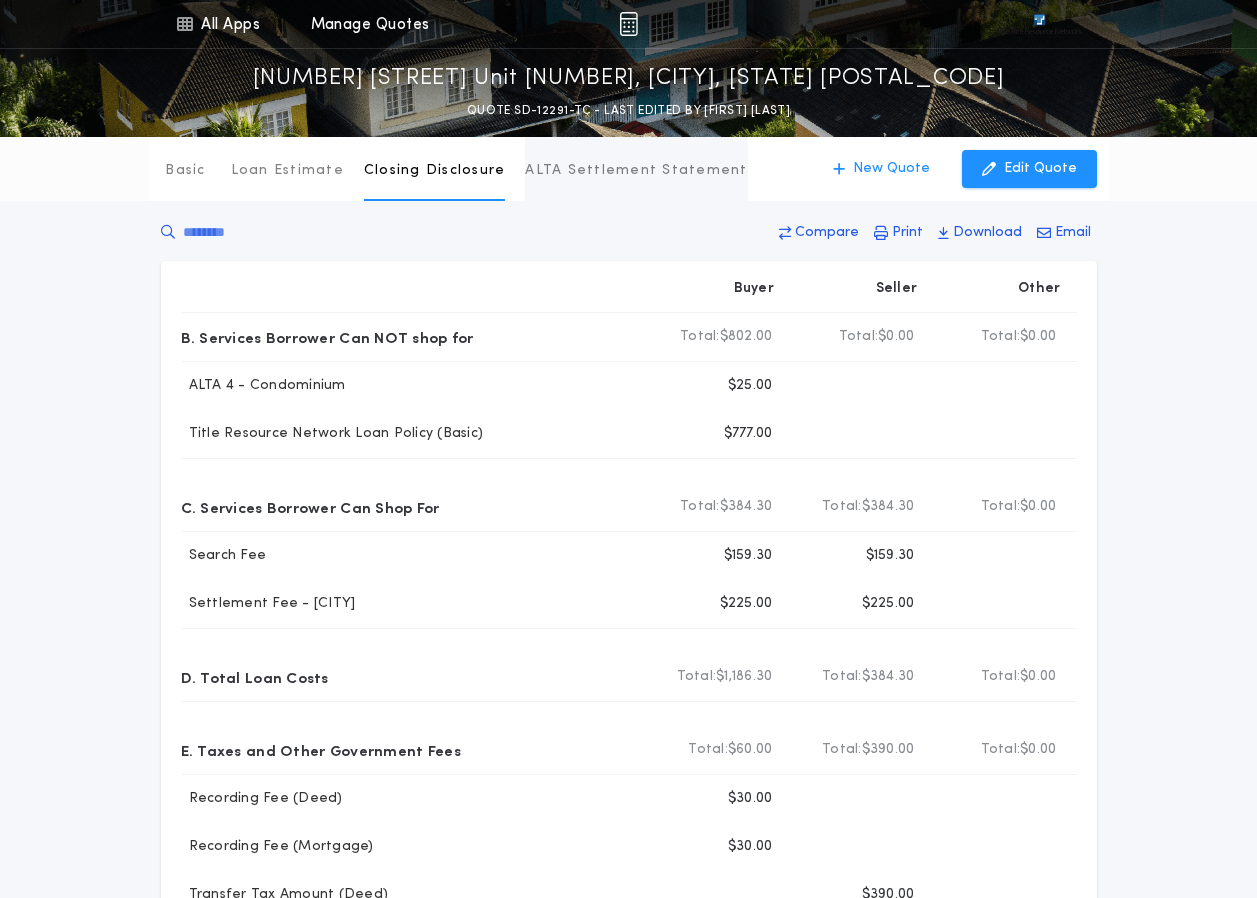 click on "ALTA Settlement Statement" at bounding box center [636, 171] 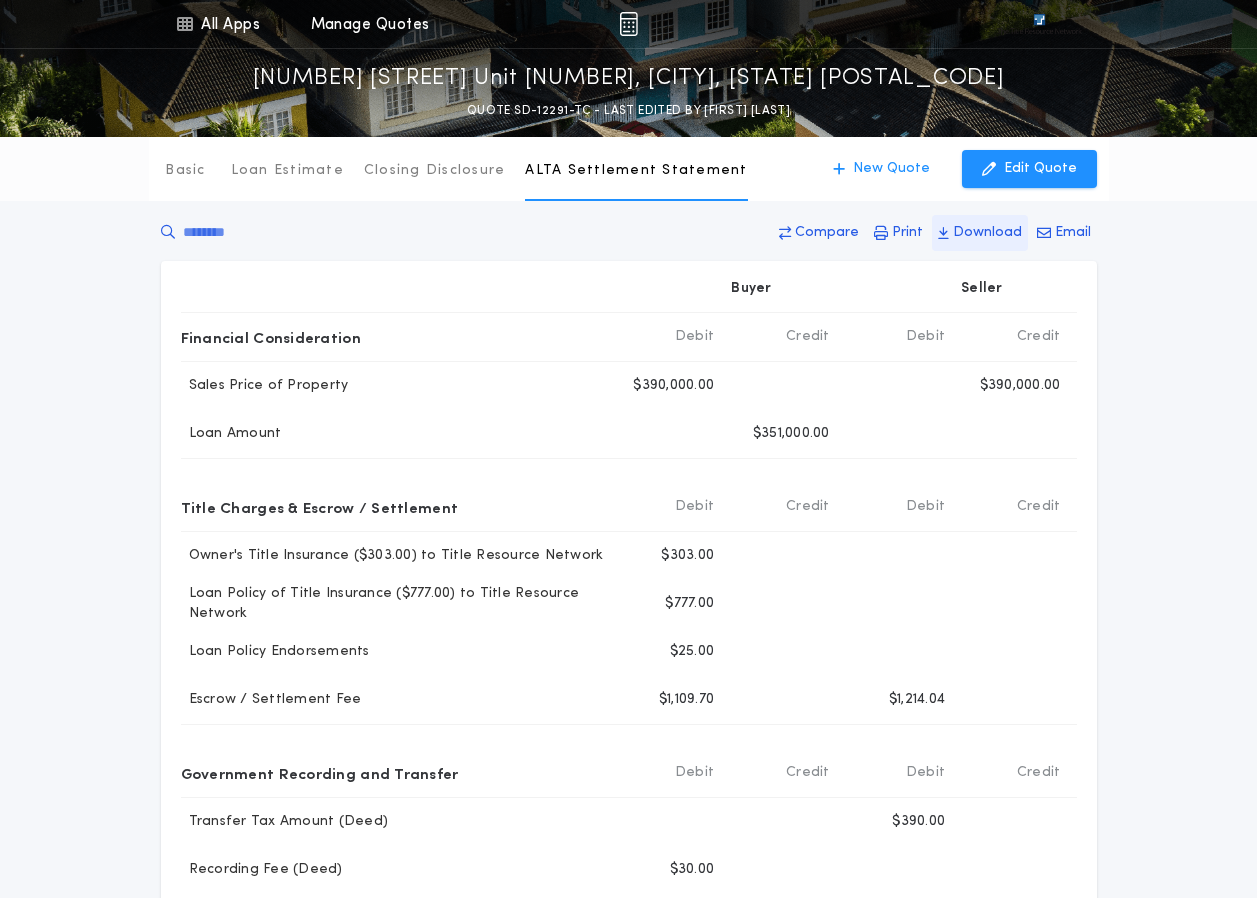 click on "Download" at bounding box center (827, 233) 